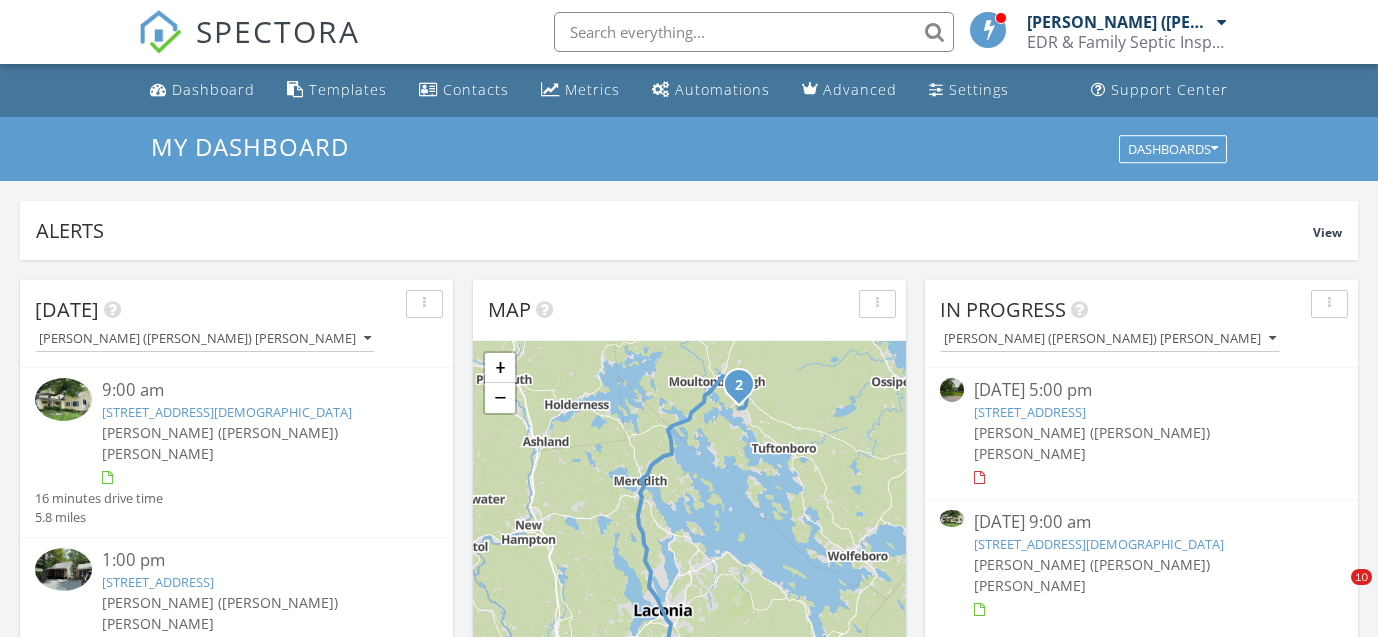 scroll, scrollTop: 754, scrollLeft: 0, axis: vertical 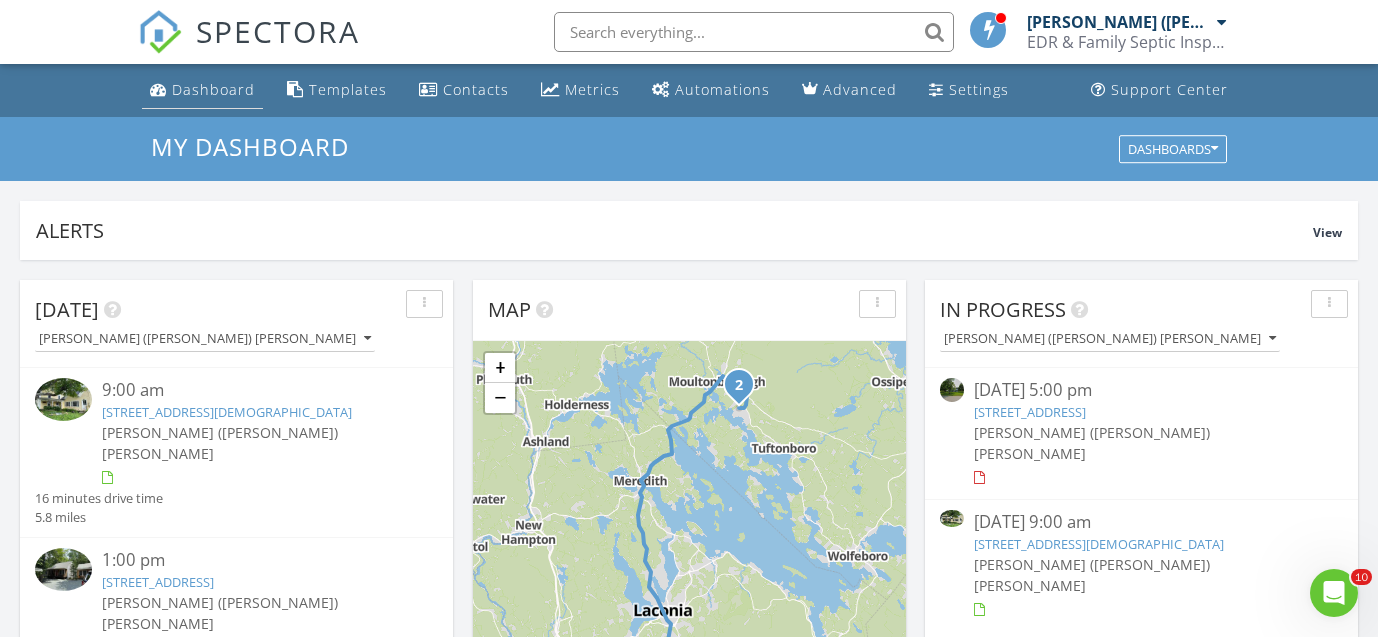 click on "Dashboard" at bounding box center [213, 89] 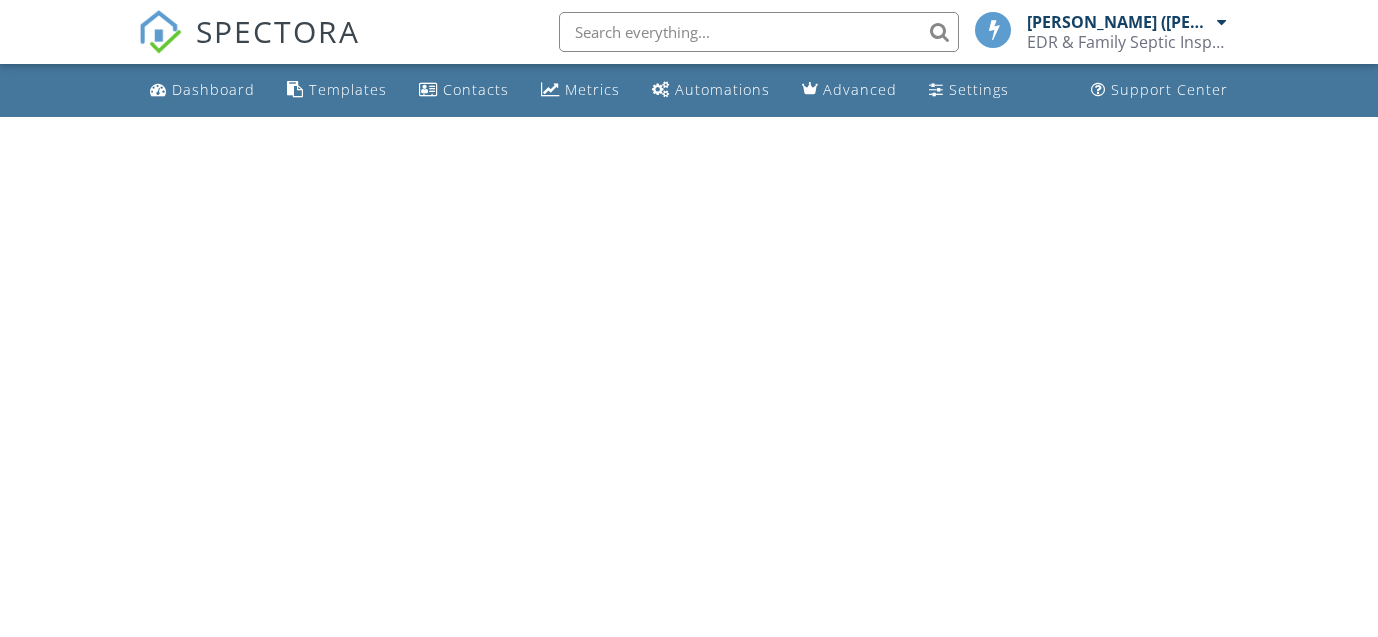 scroll, scrollTop: 0, scrollLeft: 0, axis: both 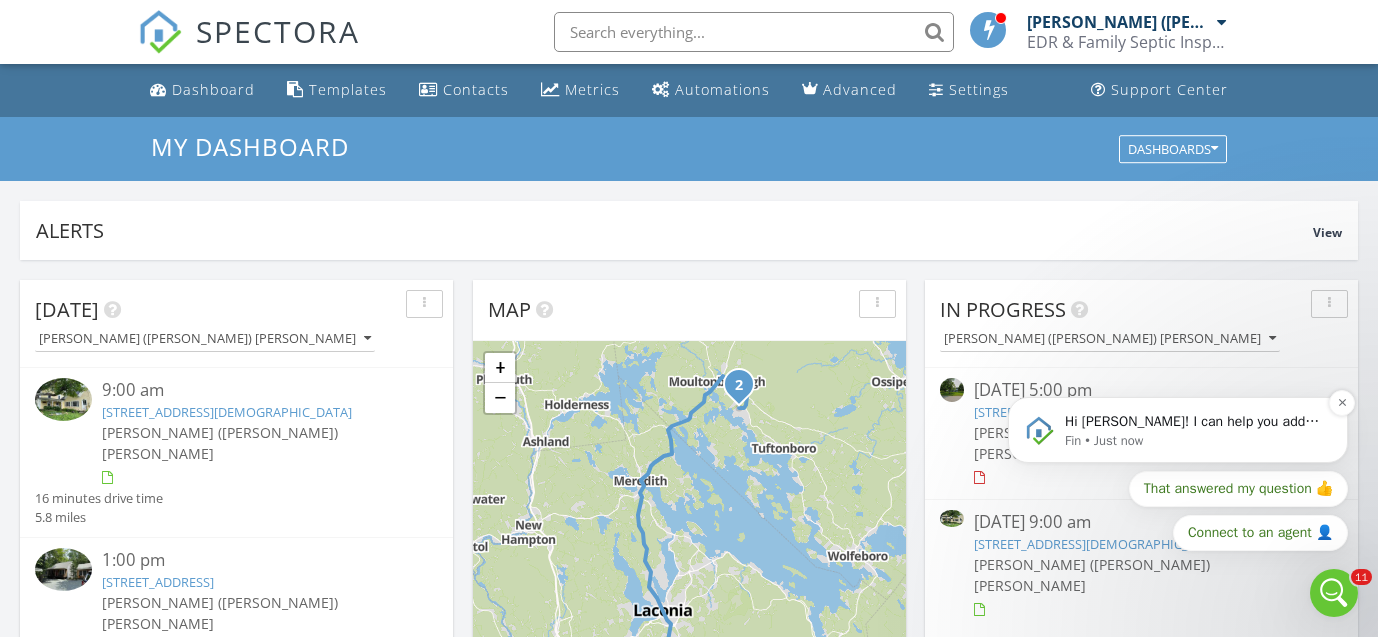 click on "Hi Edward! I can help you add your signature (stamp) to your reports. There are two main ways to do this: Method 1: Display Your Signature Automatically 1. First, add your signature to your profile in Settings &gt; Team &gt; [Your Name], 2. Then enable it in your template: • Go to Templates &gt; My Templates • Select your template and click the 3 dots • Choose Template Settings &gt; Display Options • Enable Display Inspector Signature • Click Save Your signature will now appear automatically on both web and PDF reports. Method 2: Add Signature Inside the Report
Create a checkbox comment in your template with the #{{INSPECTOR_SIGNATURE}} placeholder. This will display your signature within the report content itself. Before I provide more specific steps, are you looking to set this up on the app or web platform? This will help me give you the most accurate instructions for your setup." at bounding box center (1194, 422) 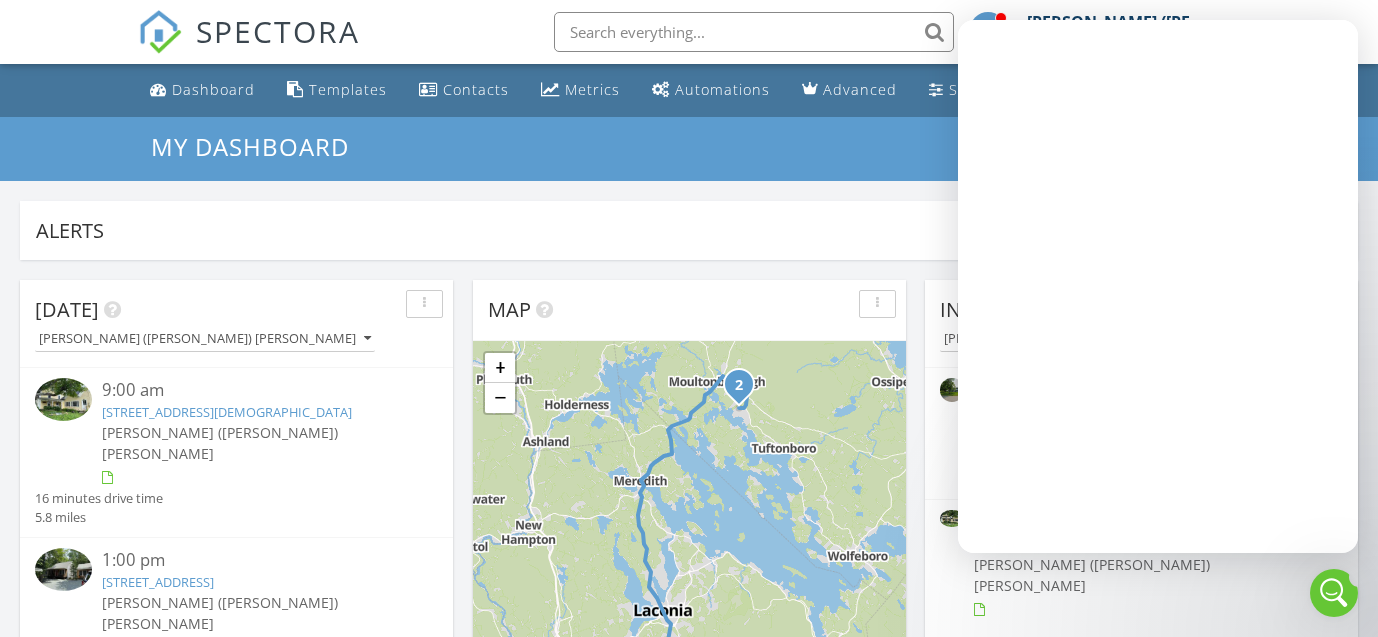 scroll, scrollTop: 0, scrollLeft: 0, axis: both 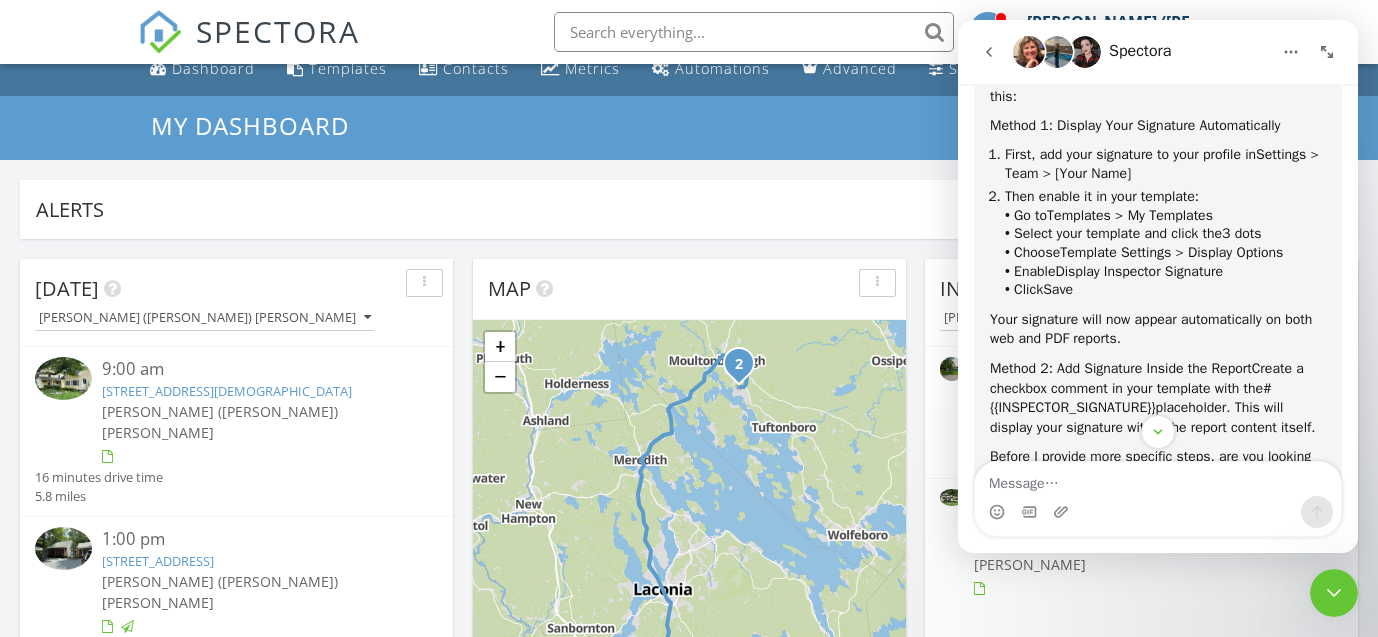 click 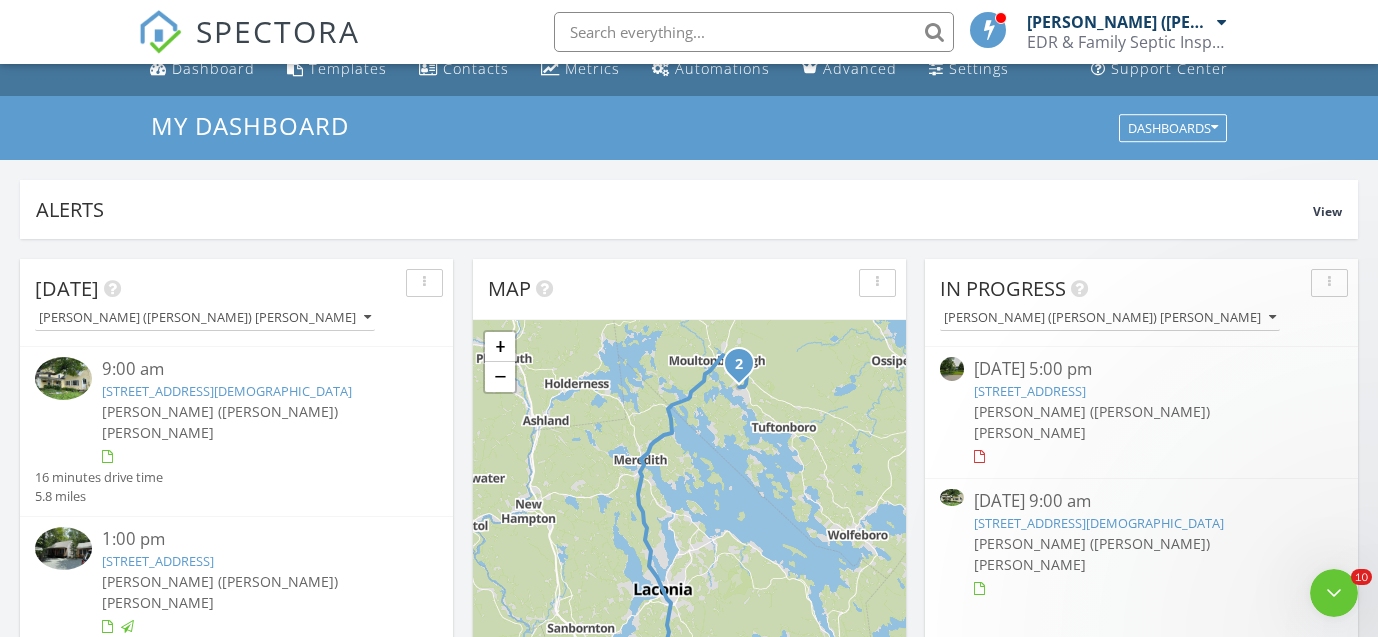 scroll, scrollTop: 0, scrollLeft: 0, axis: both 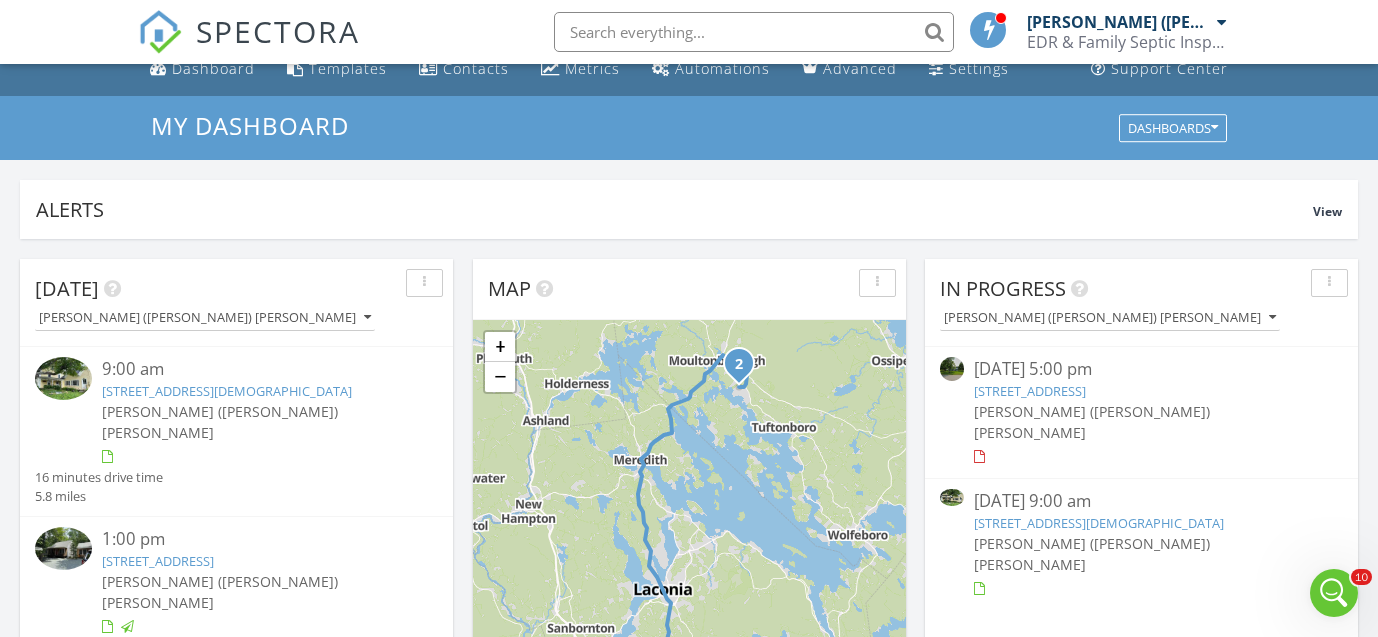 click on "358 Baptist Rd, Canterbury, NH 03224" at bounding box center (1099, 523) 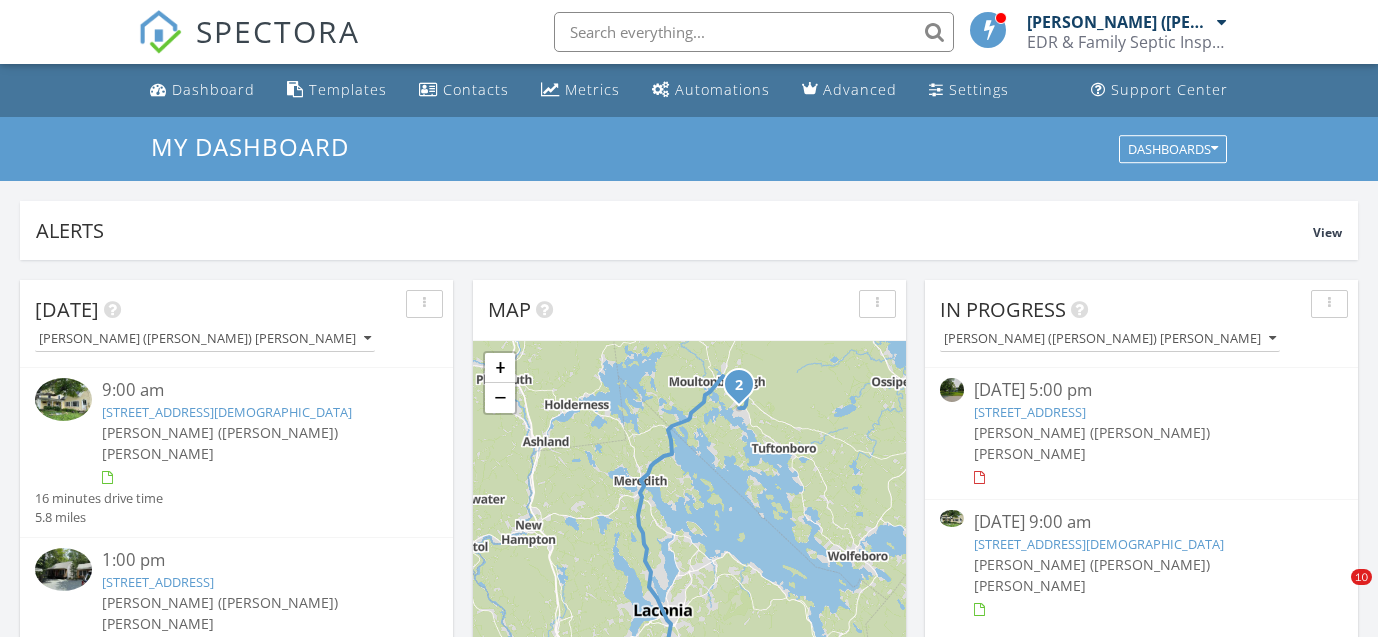 scroll, scrollTop: 1255, scrollLeft: 0, axis: vertical 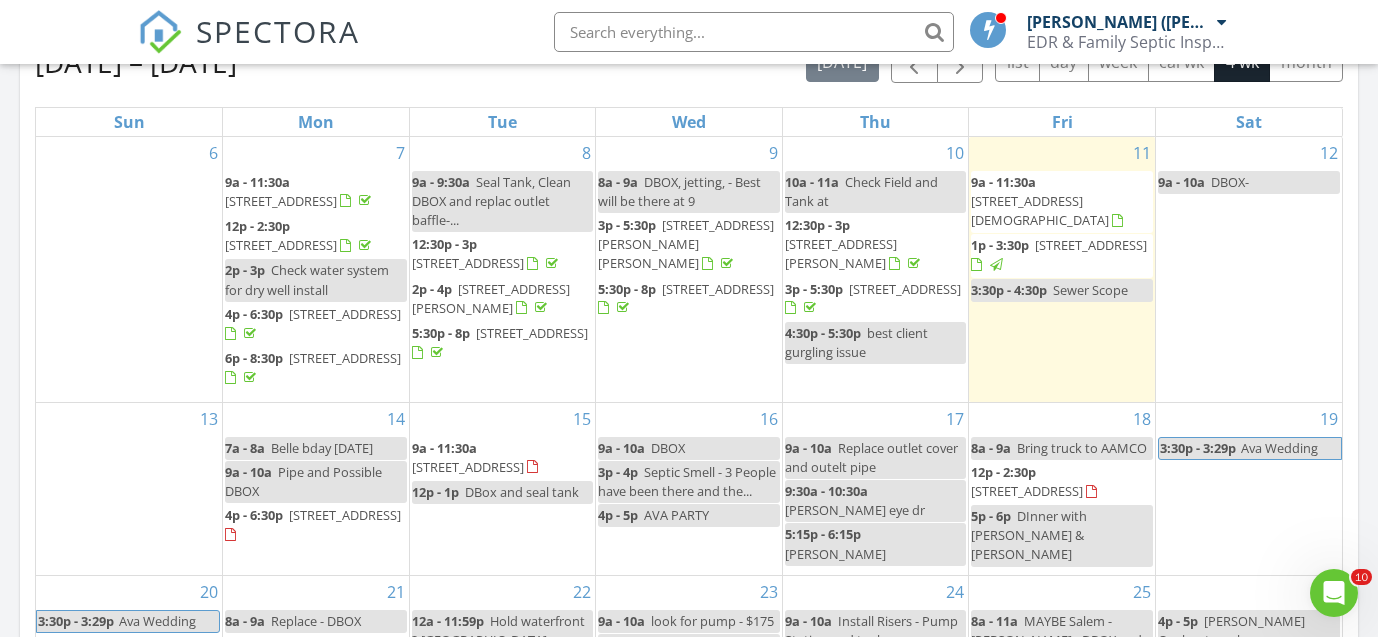 click 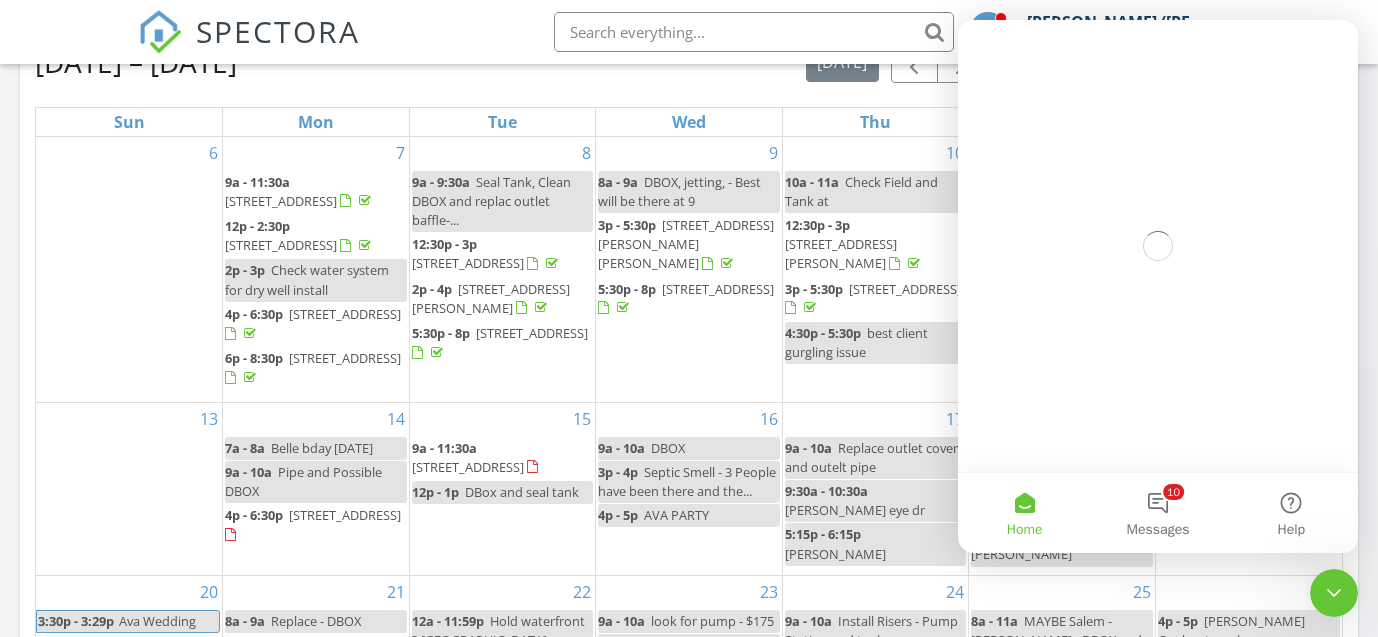 scroll, scrollTop: 0, scrollLeft: 0, axis: both 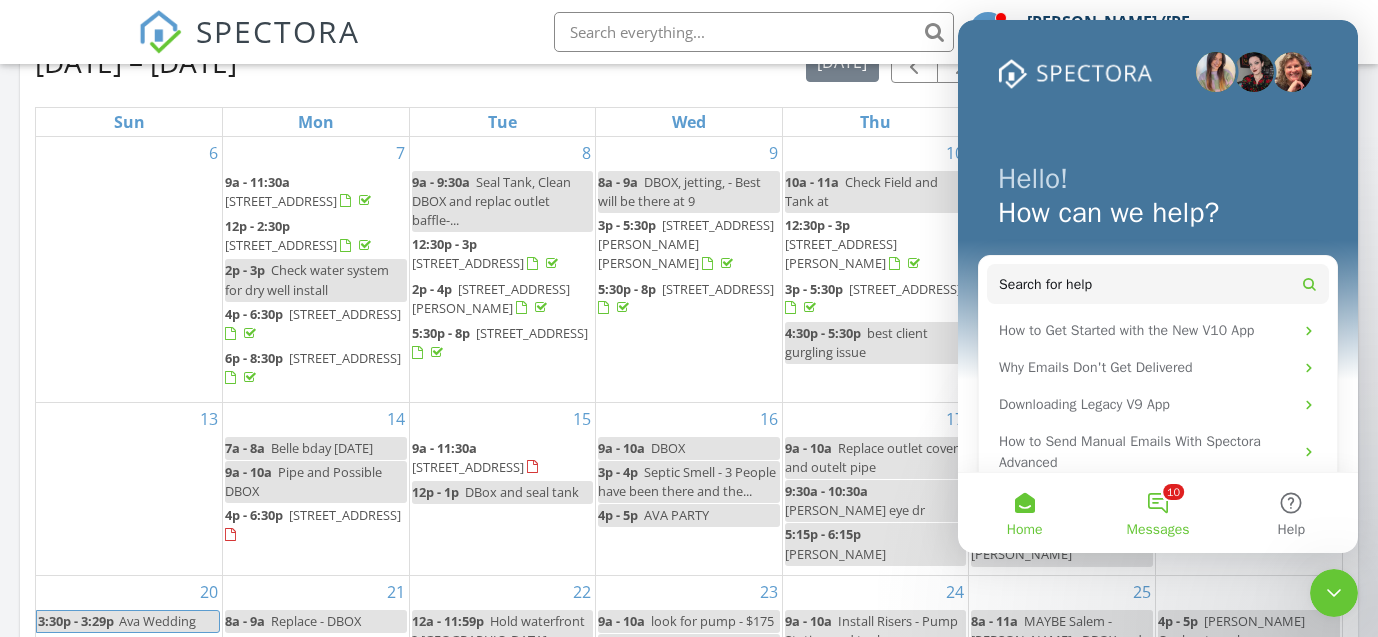 click on "10 Messages" at bounding box center [1157, 513] 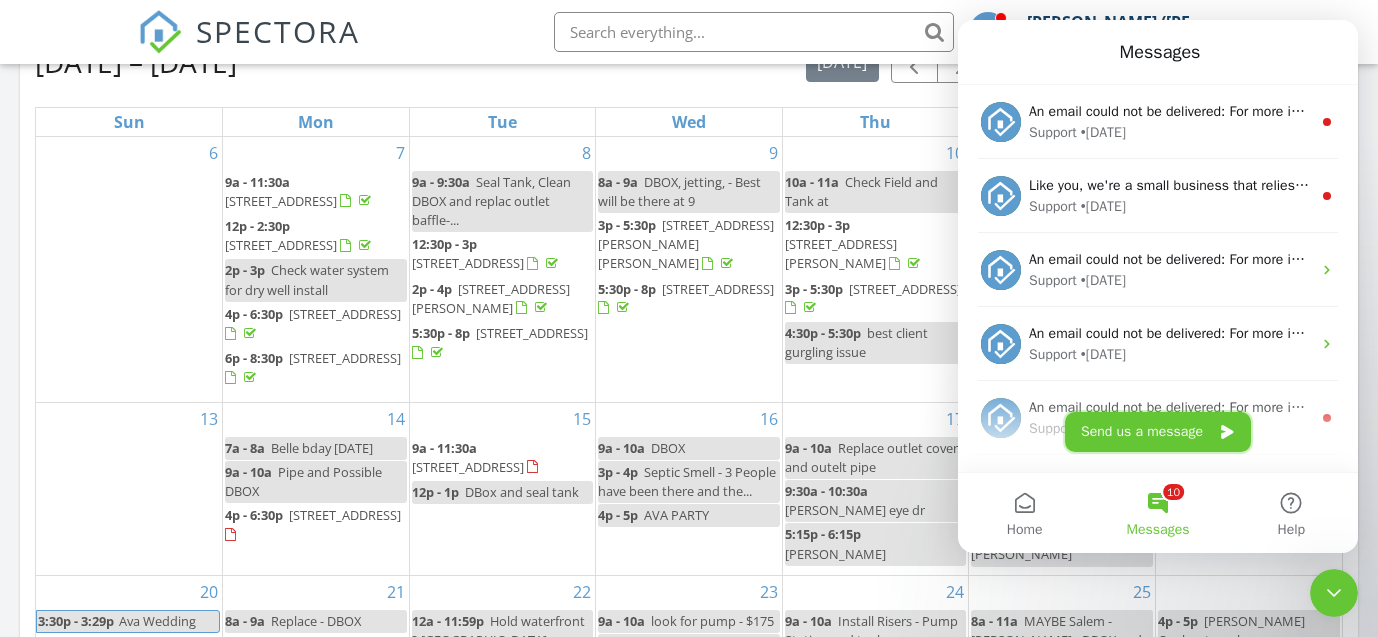 click on "Send us a message" at bounding box center [1158, 432] 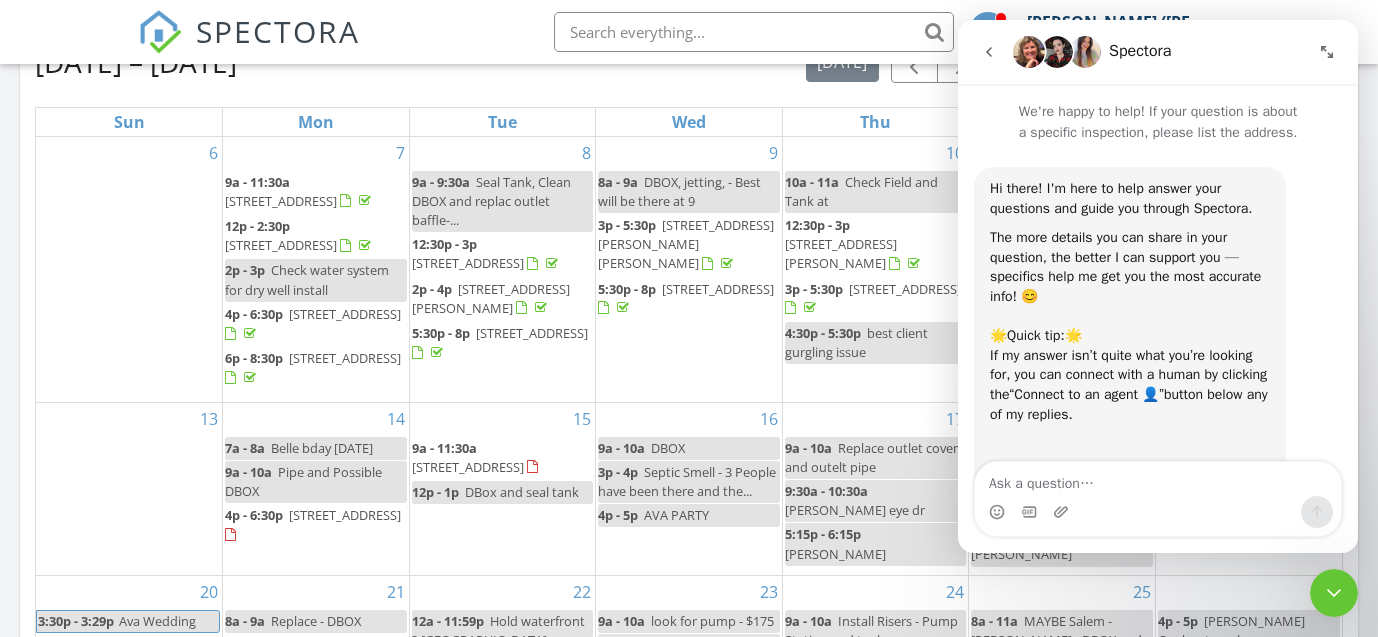 click at bounding box center [1158, 479] 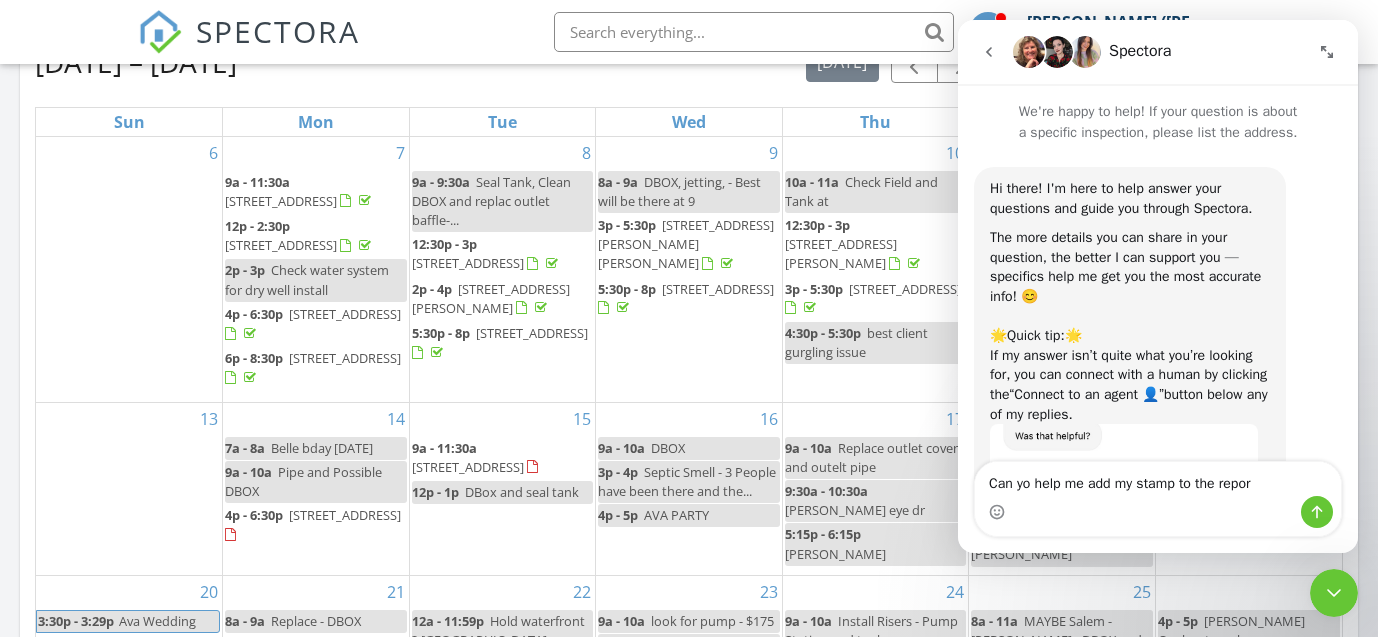 type on "Can yo help me add my stamp to the report" 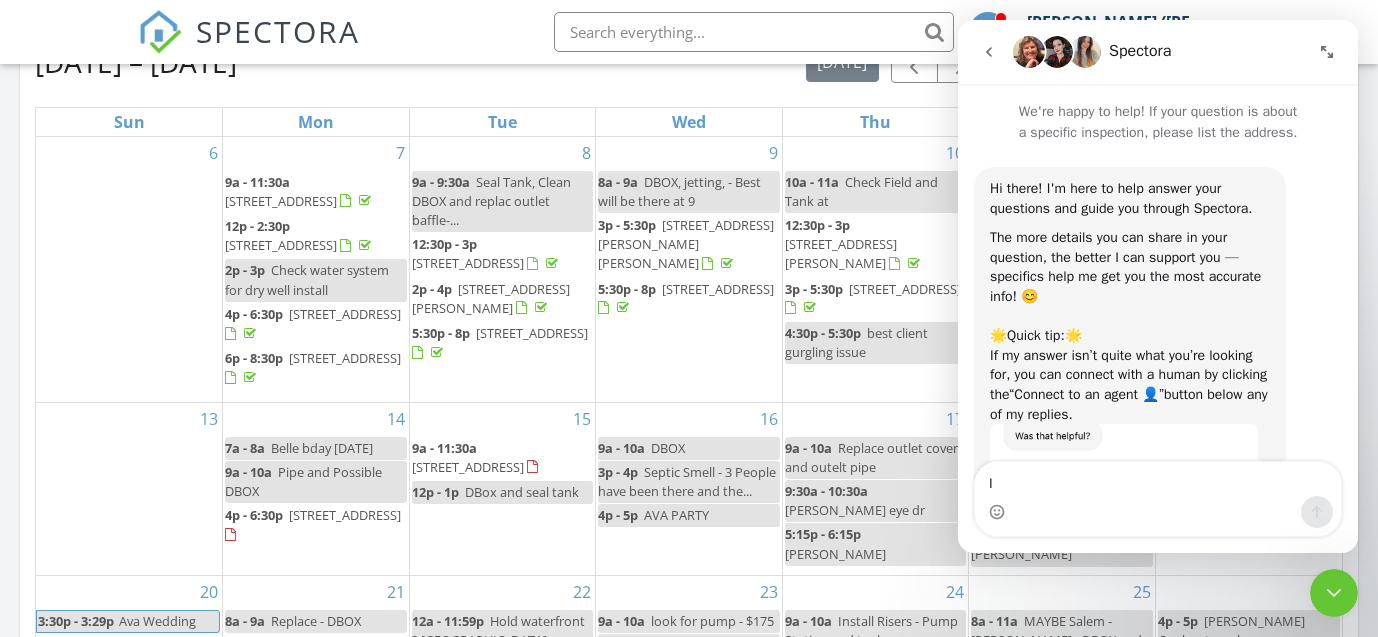 type on "I c" 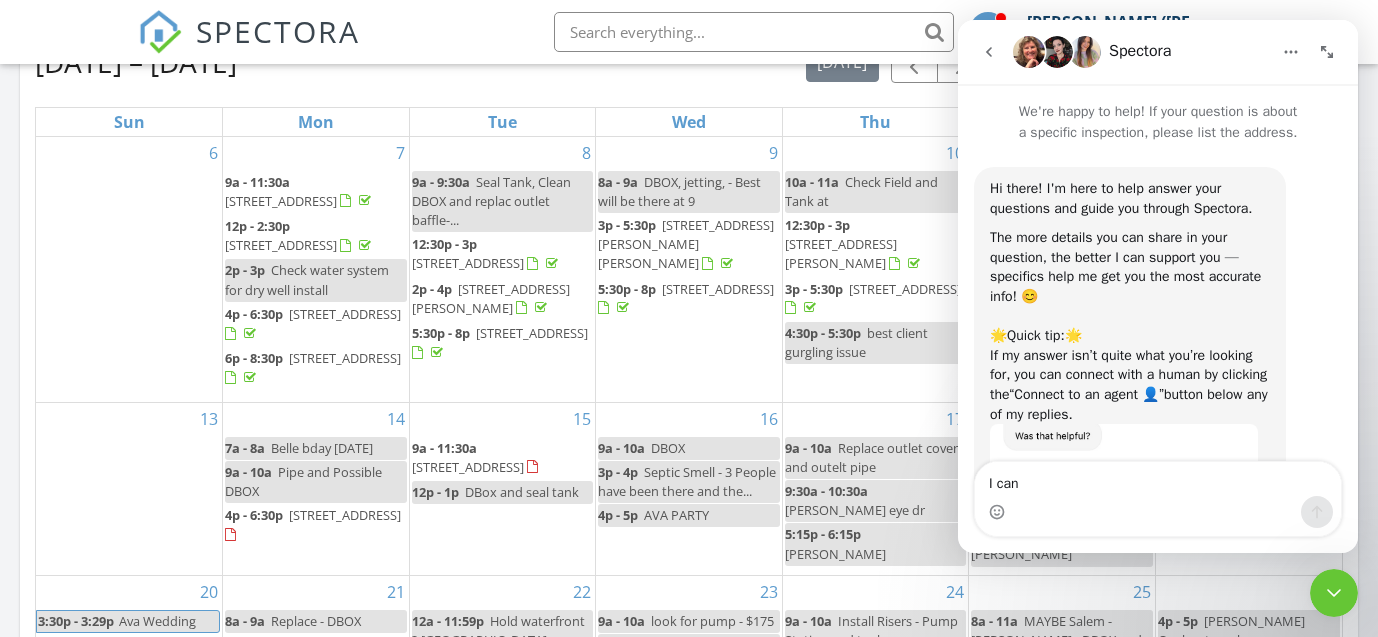 scroll, scrollTop: 293, scrollLeft: 0, axis: vertical 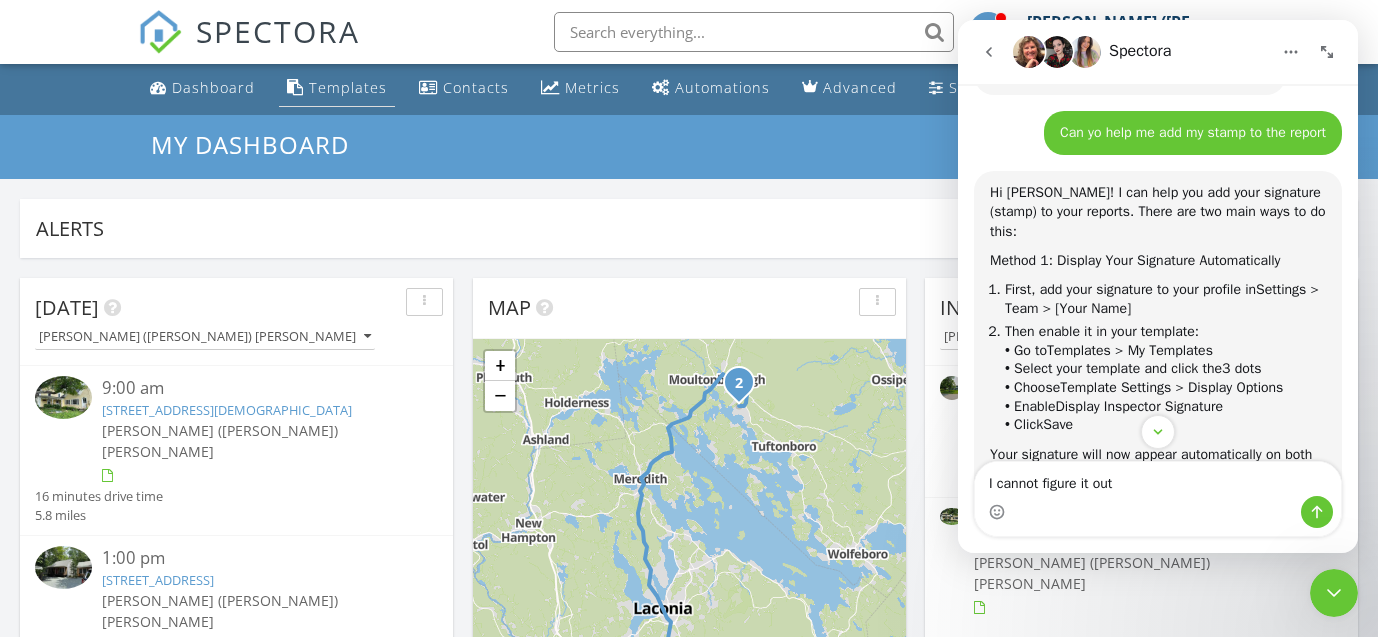 type on "I cannot figure it out" 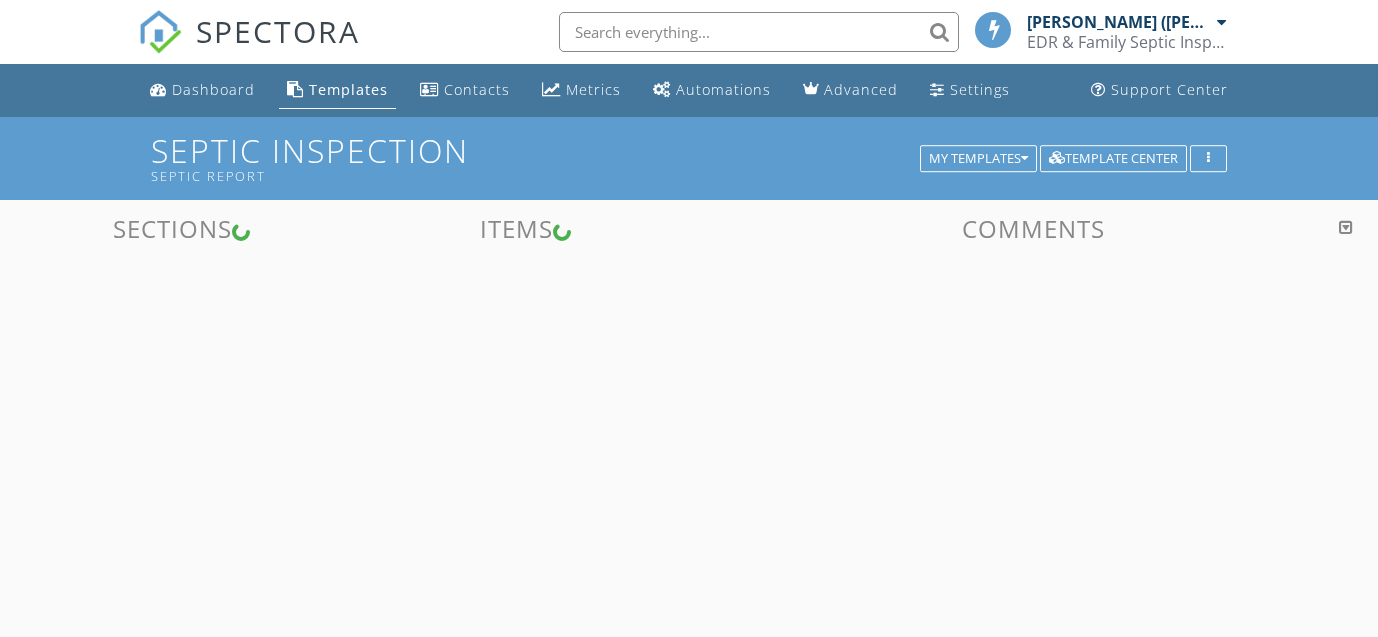 scroll, scrollTop: 0, scrollLeft: 0, axis: both 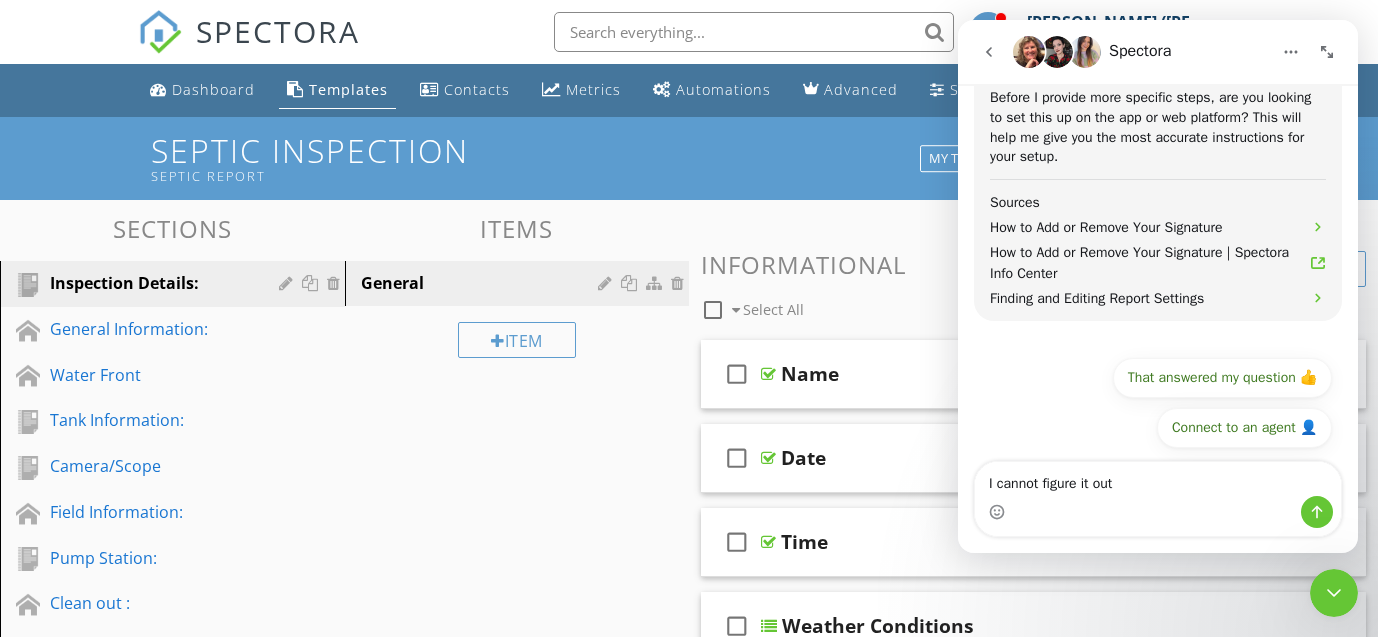 click 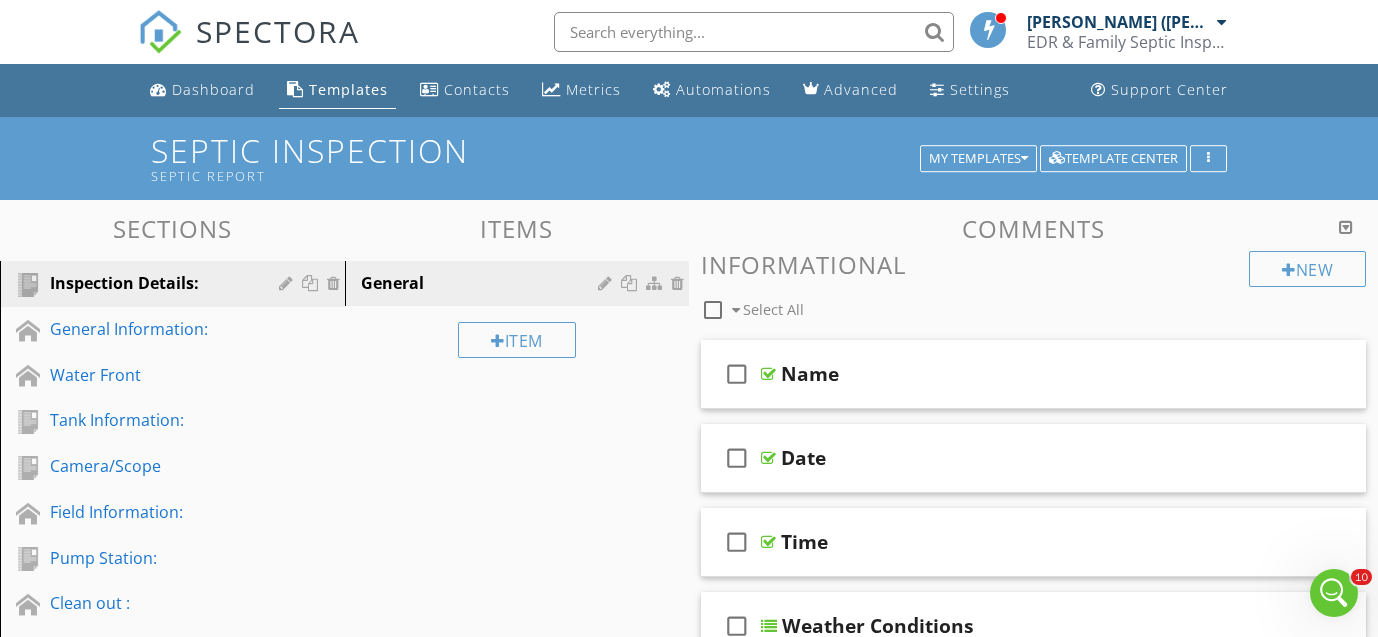 scroll, scrollTop: 0, scrollLeft: 0, axis: both 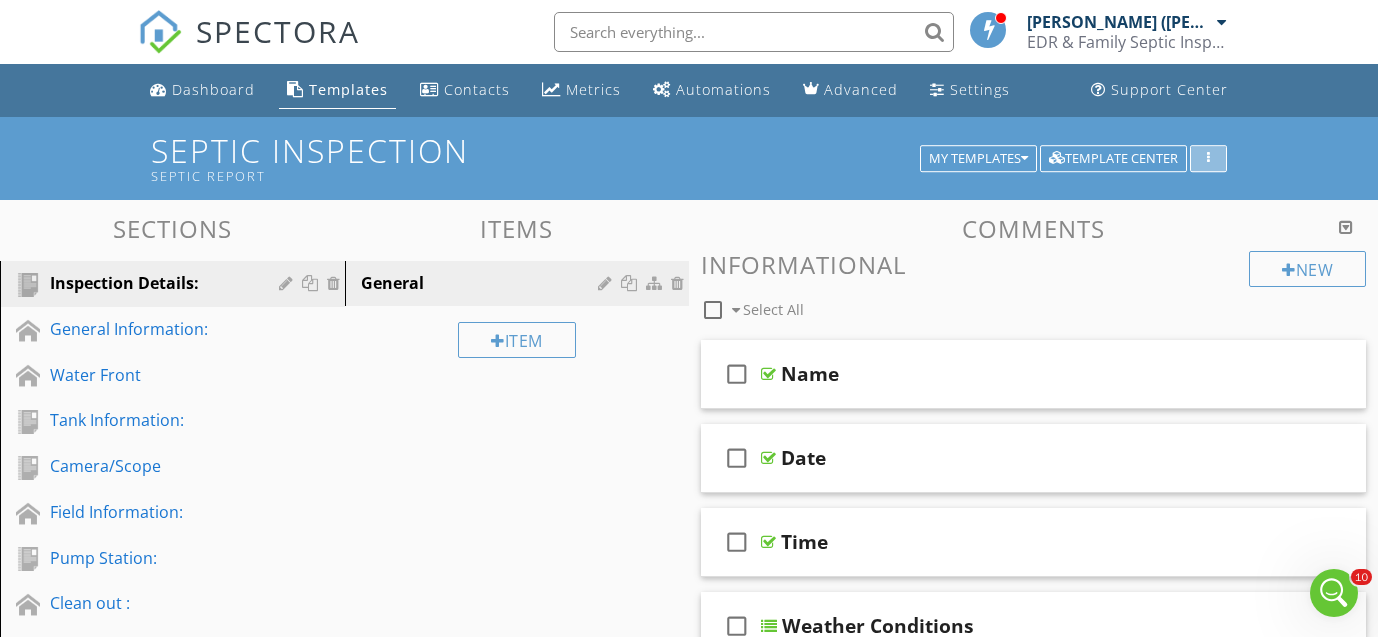 click at bounding box center (1208, 159) 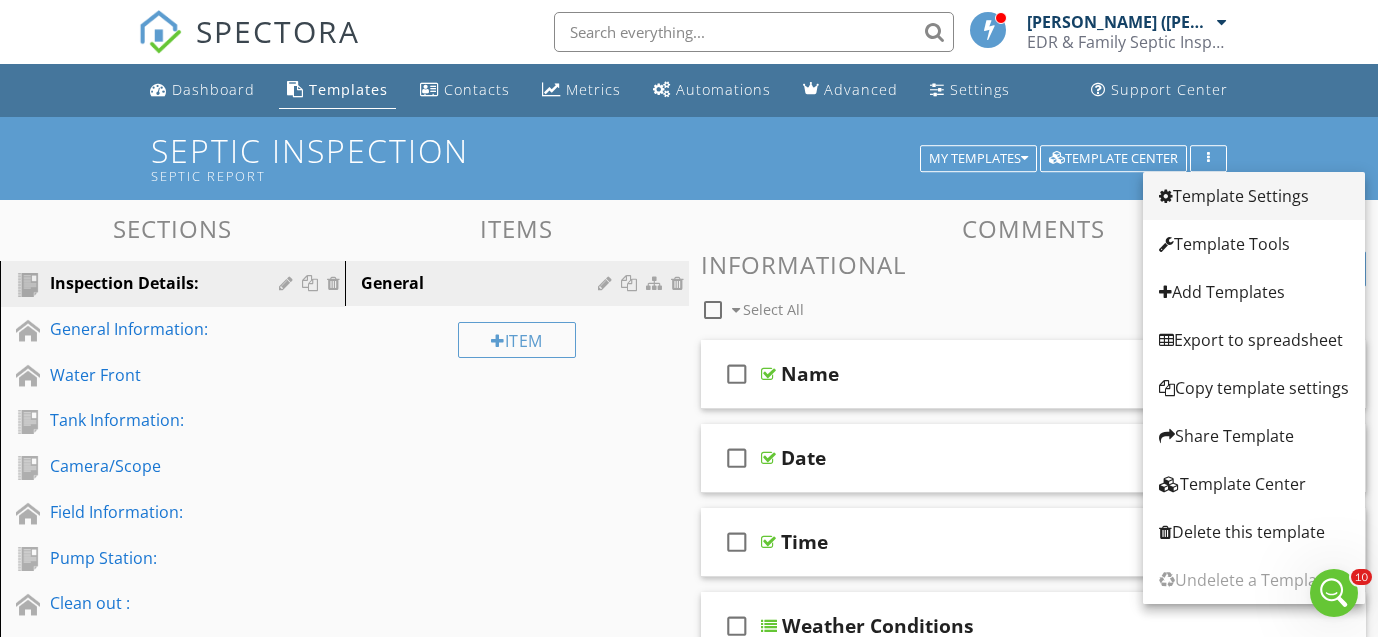 click on "Template Settings" at bounding box center [1254, 196] 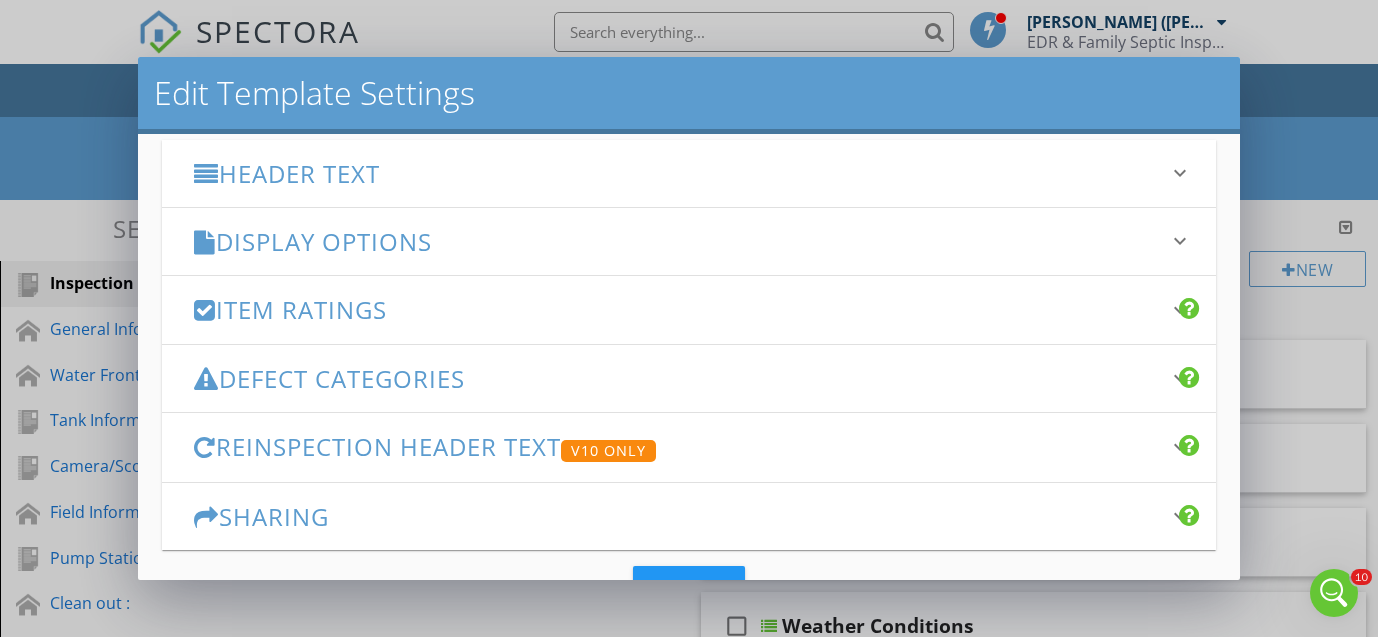 scroll, scrollTop: 258, scrollLeft: 0, axis: vertical 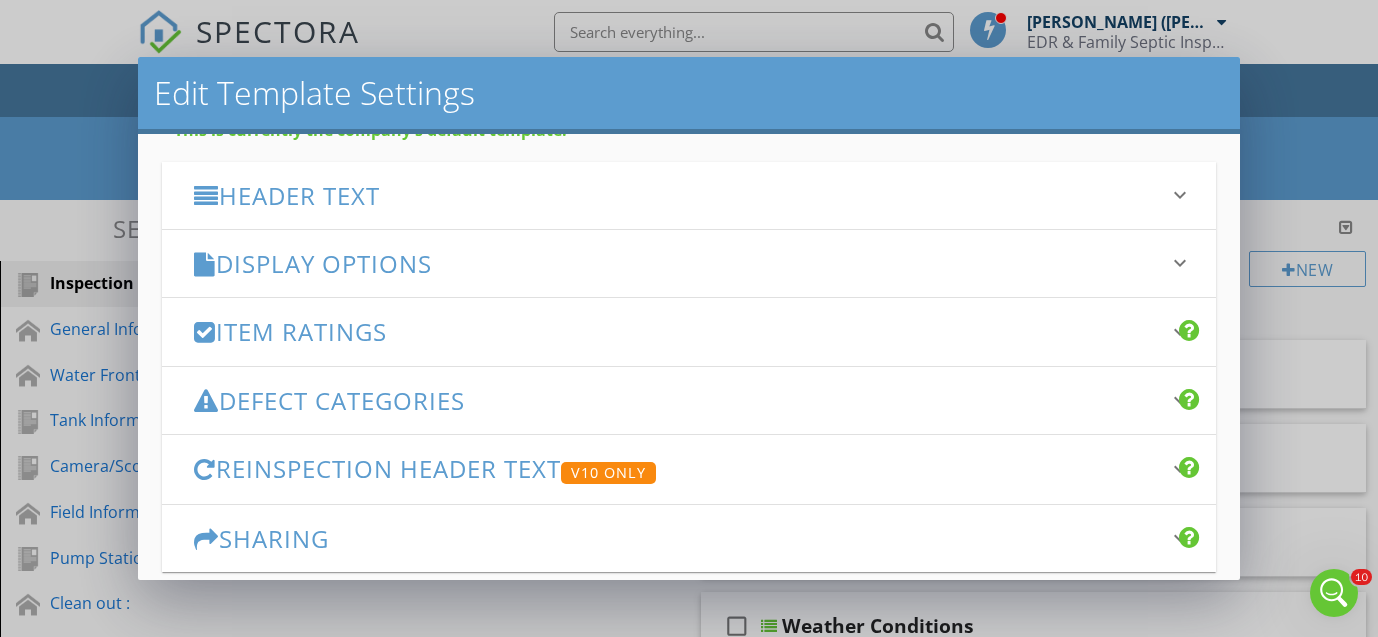 click on "Display Options" at bounding box center [677, 263] 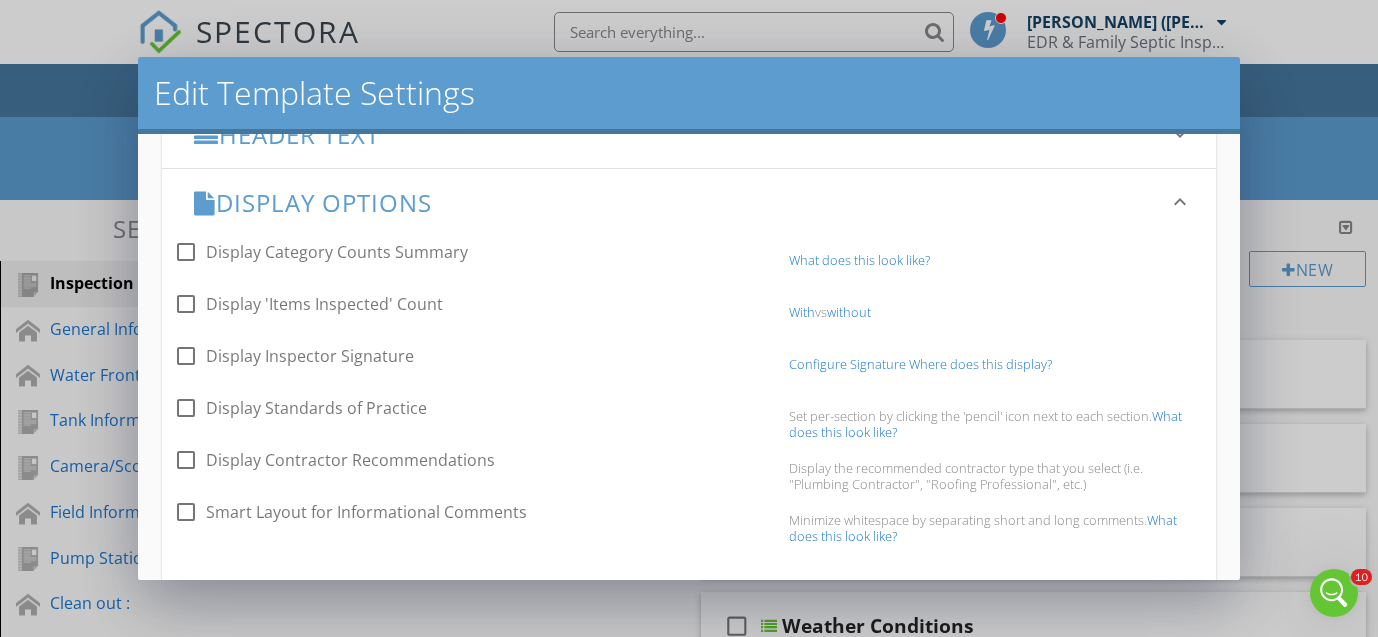 scroll, scrollTop: 301, scrollLeft: 0, axis: vertical 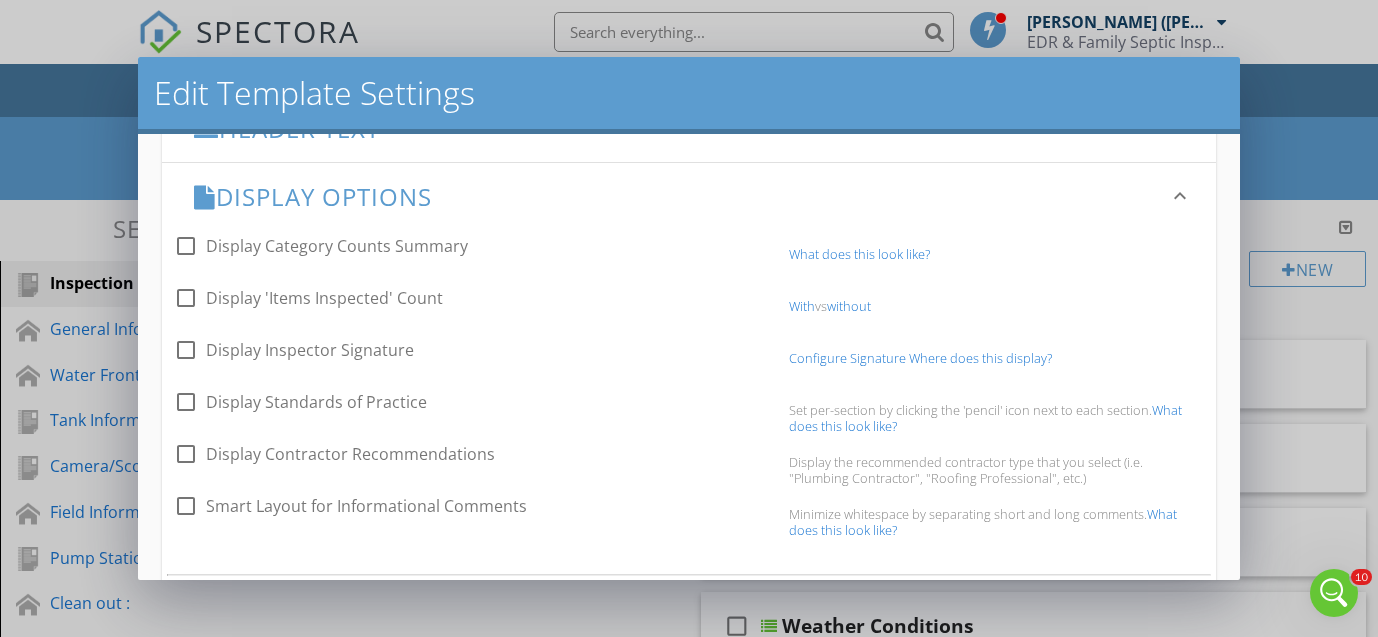click at bounding box center [186, 350] 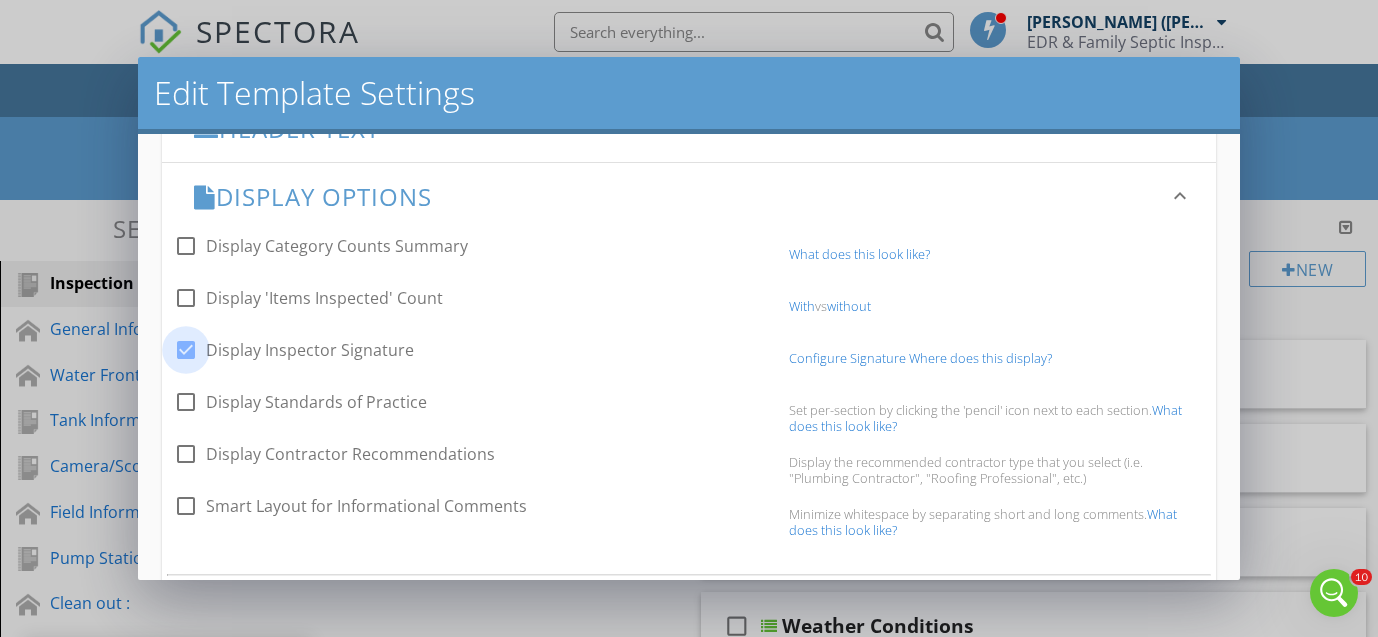 click at bounding box center (186, 350) 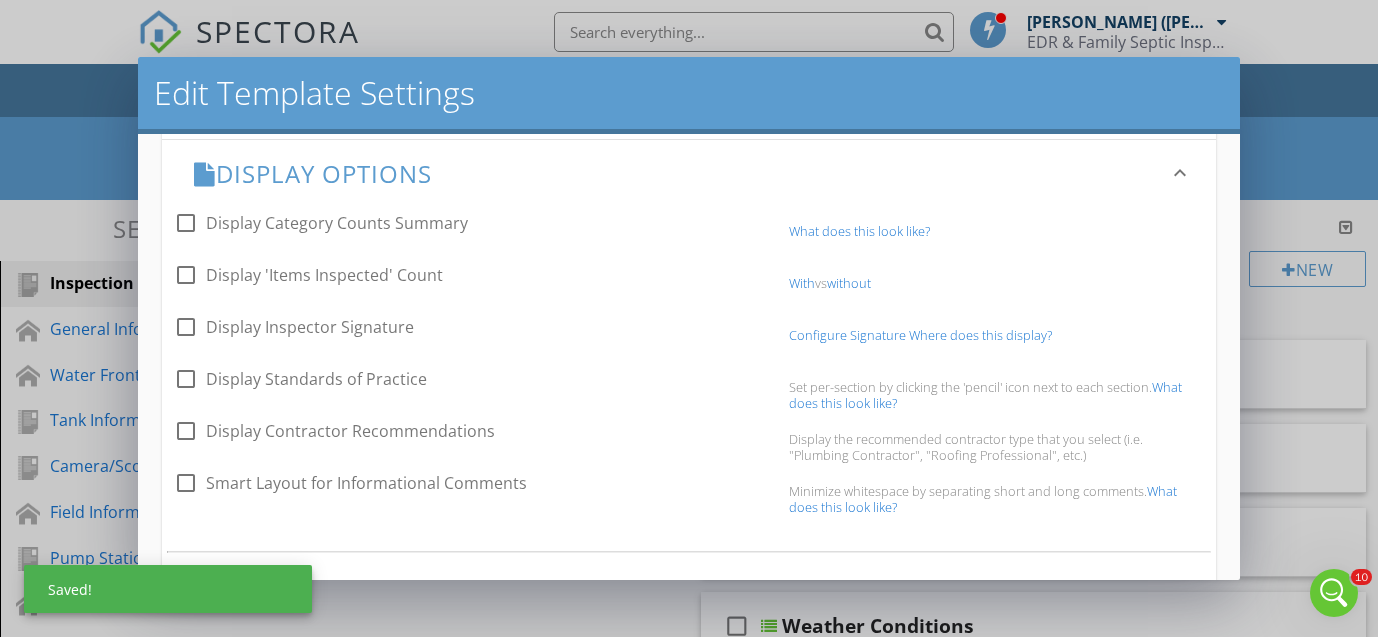 scroll, scrollTop: 371, scrollLeft: 0, axis: vertical 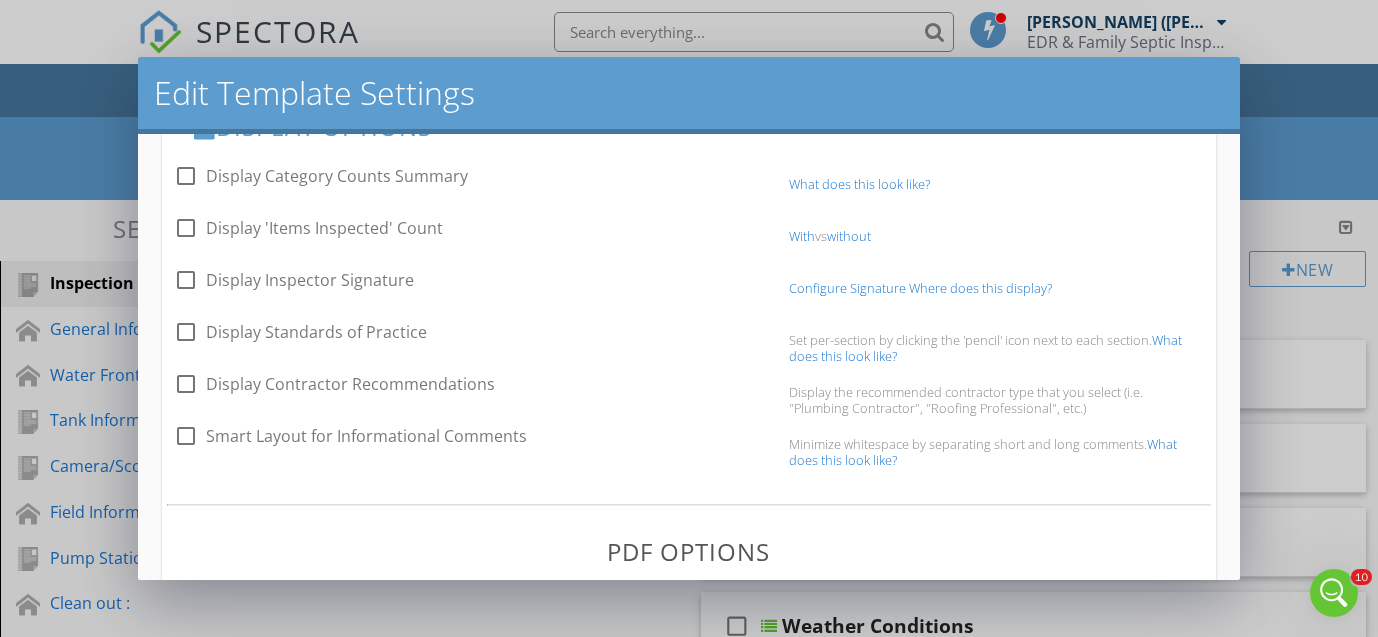 click at bounding box center (186, 280) 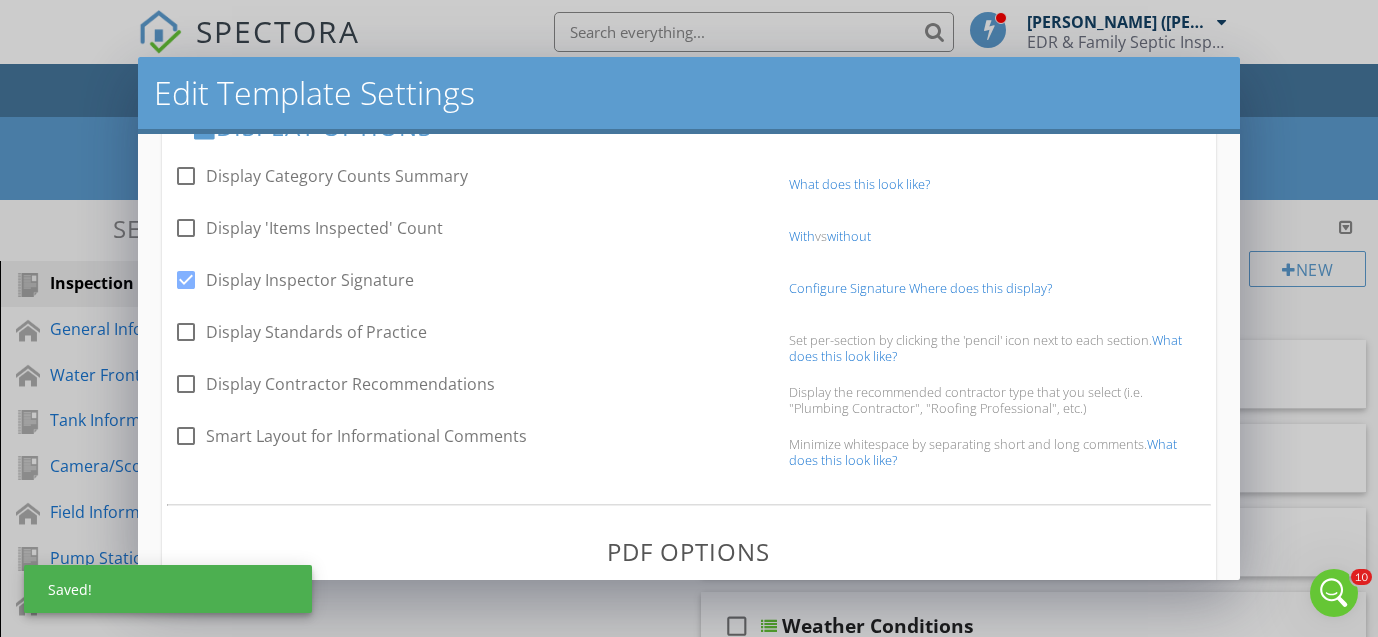 click on "Configure Signature" at bounding box center [847, 288] 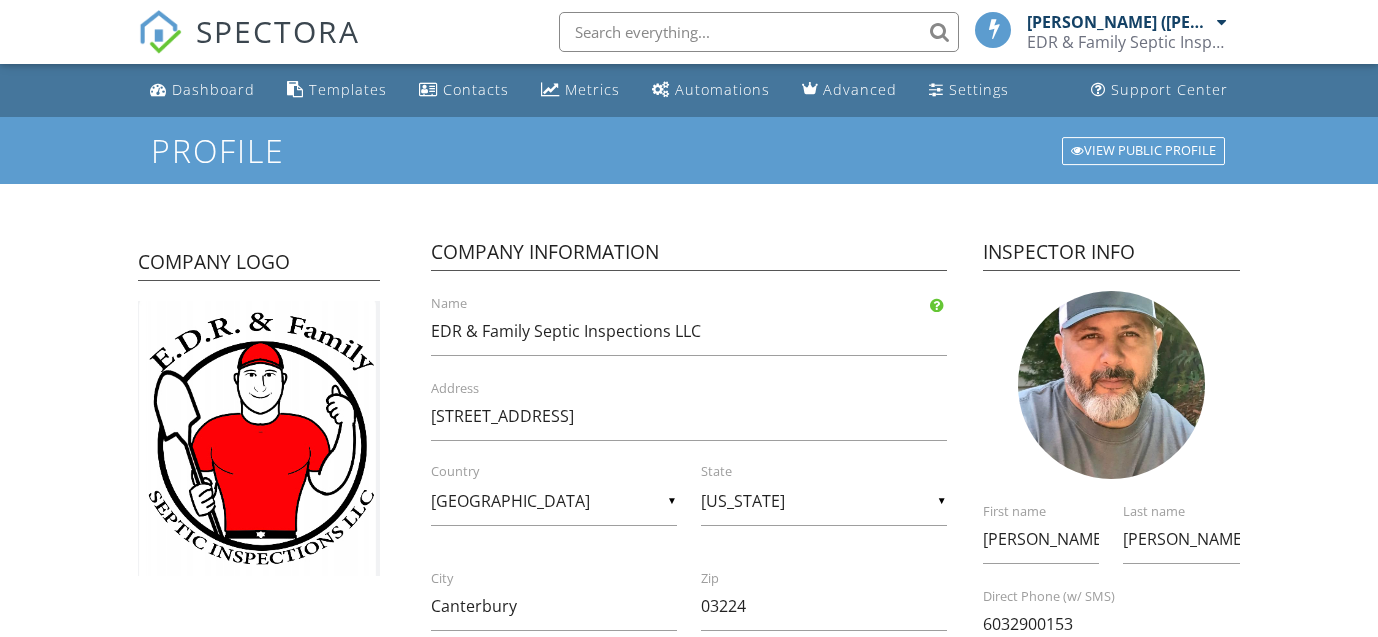 scroll, scrollTop: 0, scrollLeft: 0, axis: both 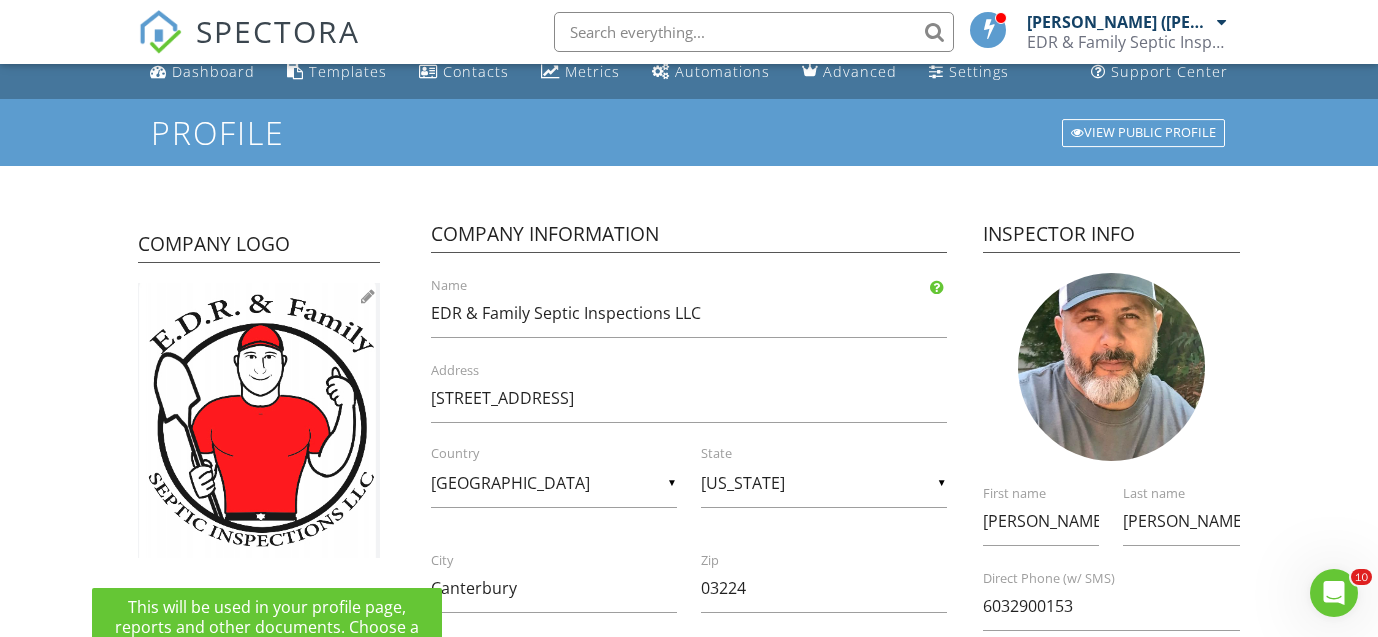 click at bounding box center [259, 420] 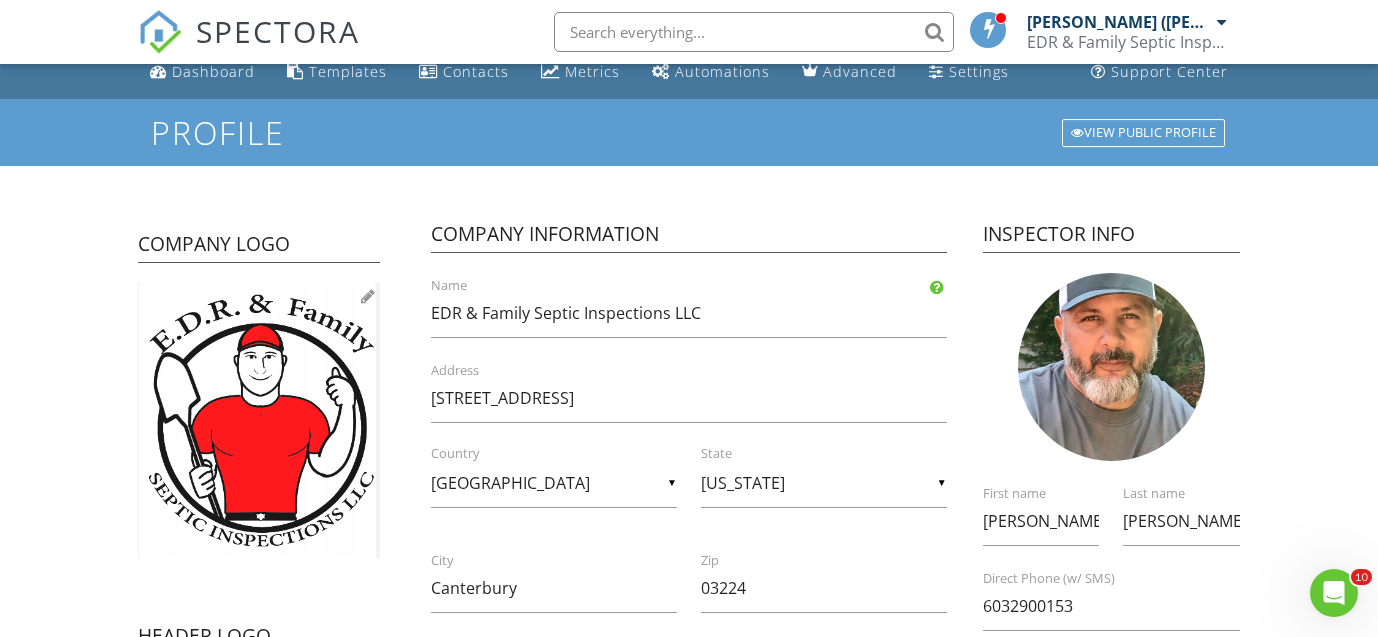 type on "C:\fakepath\EDR Logo 2024_20240117_100046_0000 (2).pdf" 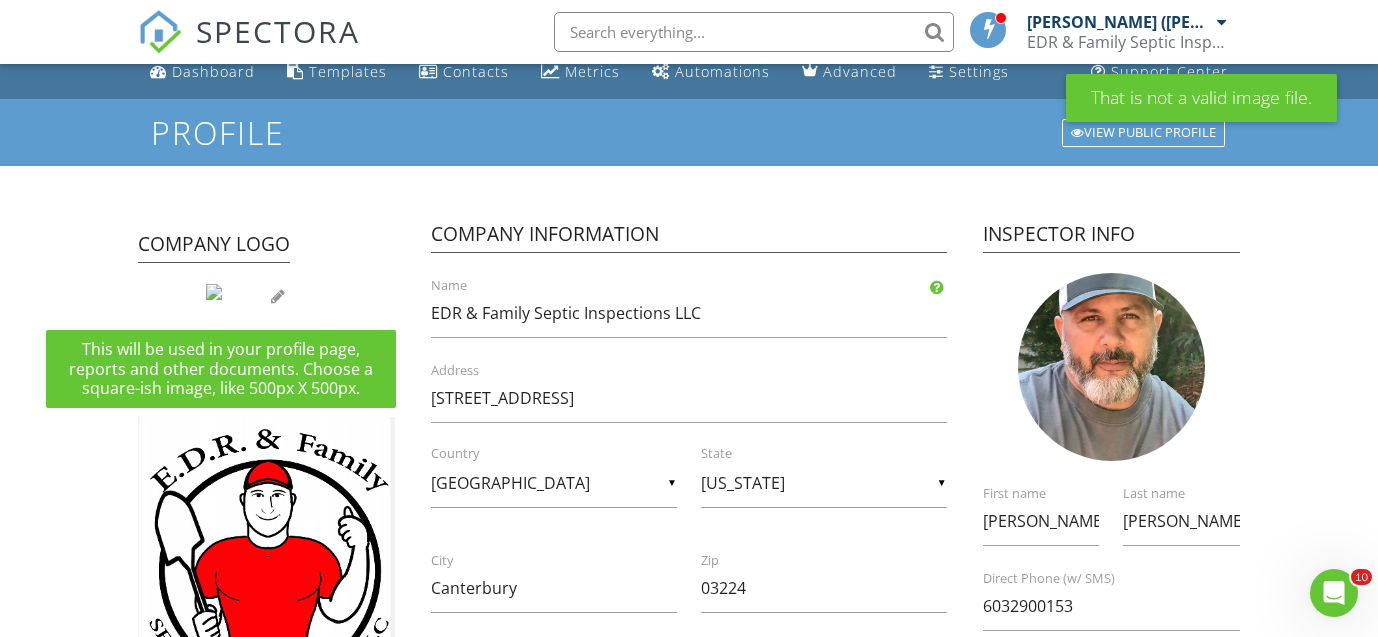 click at bounding box center (214, 292) 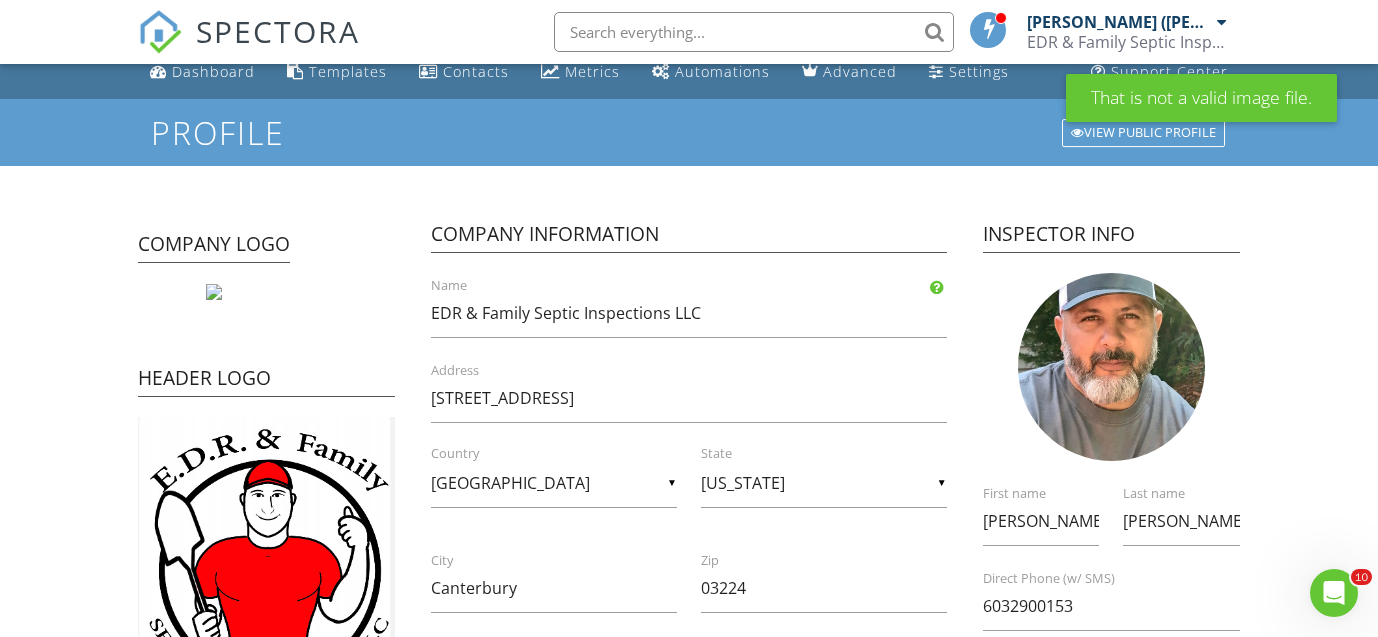 click on "Company Logo" at bounding box center (221, 253) 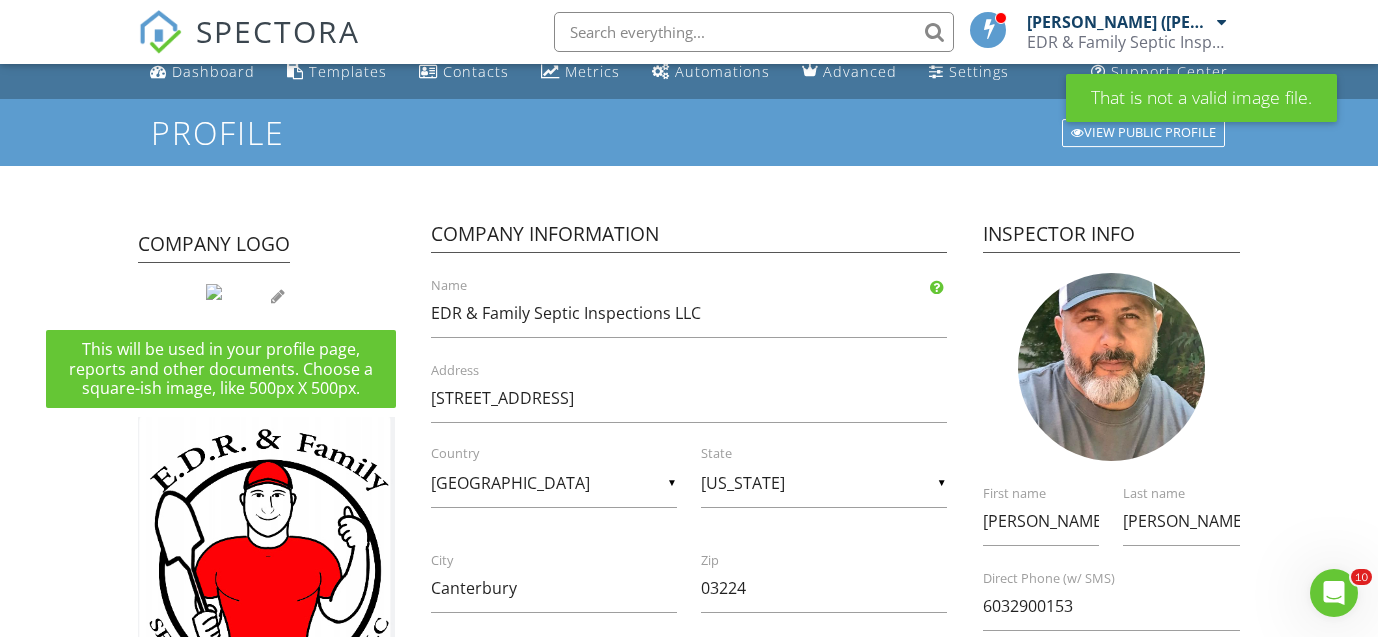 click at bounding box center (278, 296) 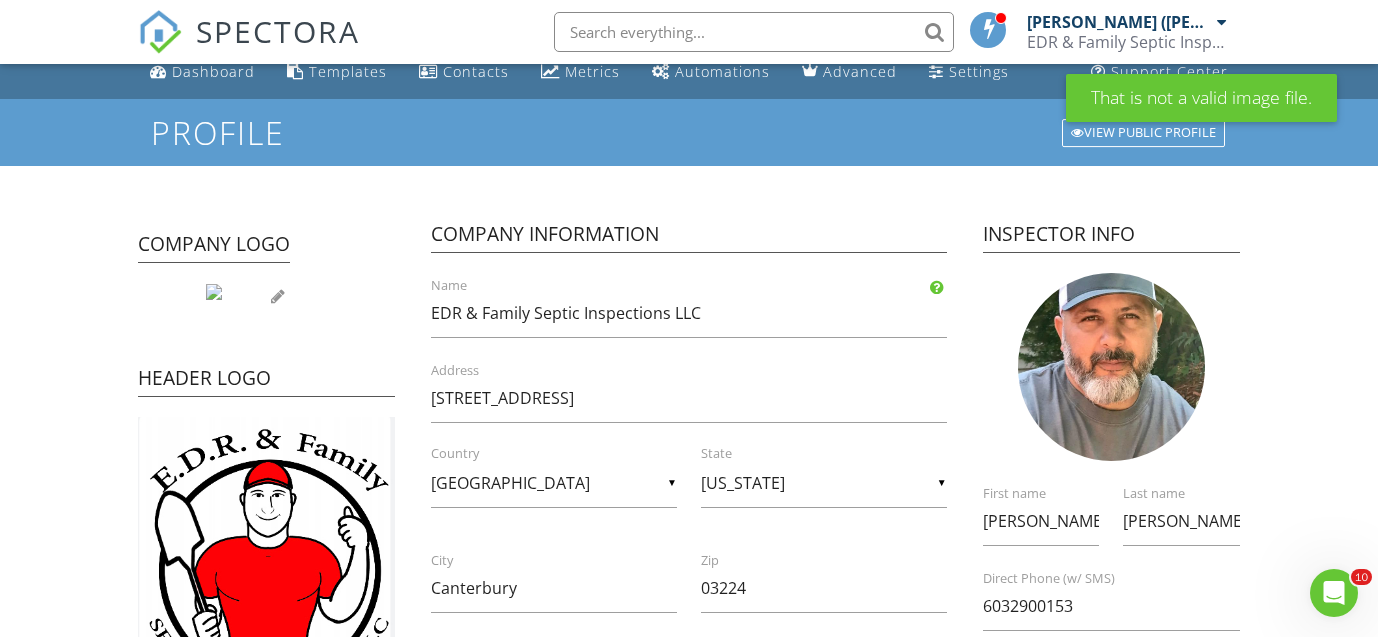 type on "C:\fakepath\LOGO.png" 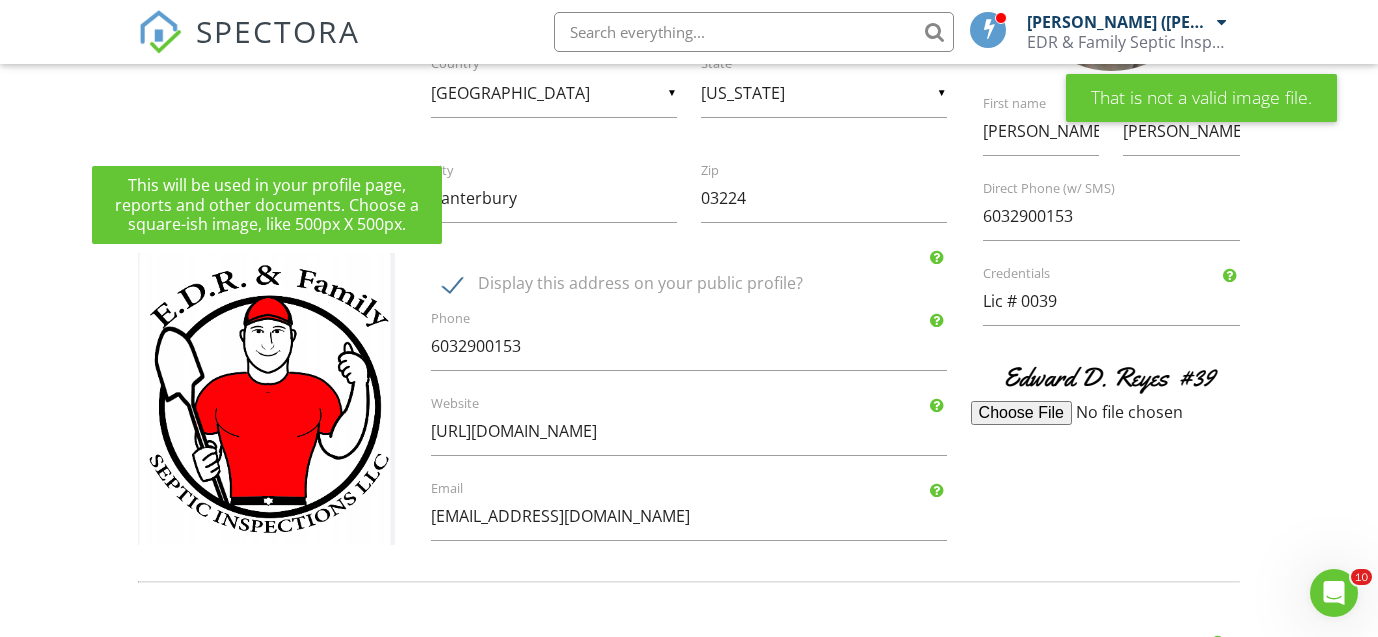 scroll, scrollTop: 391, scrollLeft: 0, axis: vertical 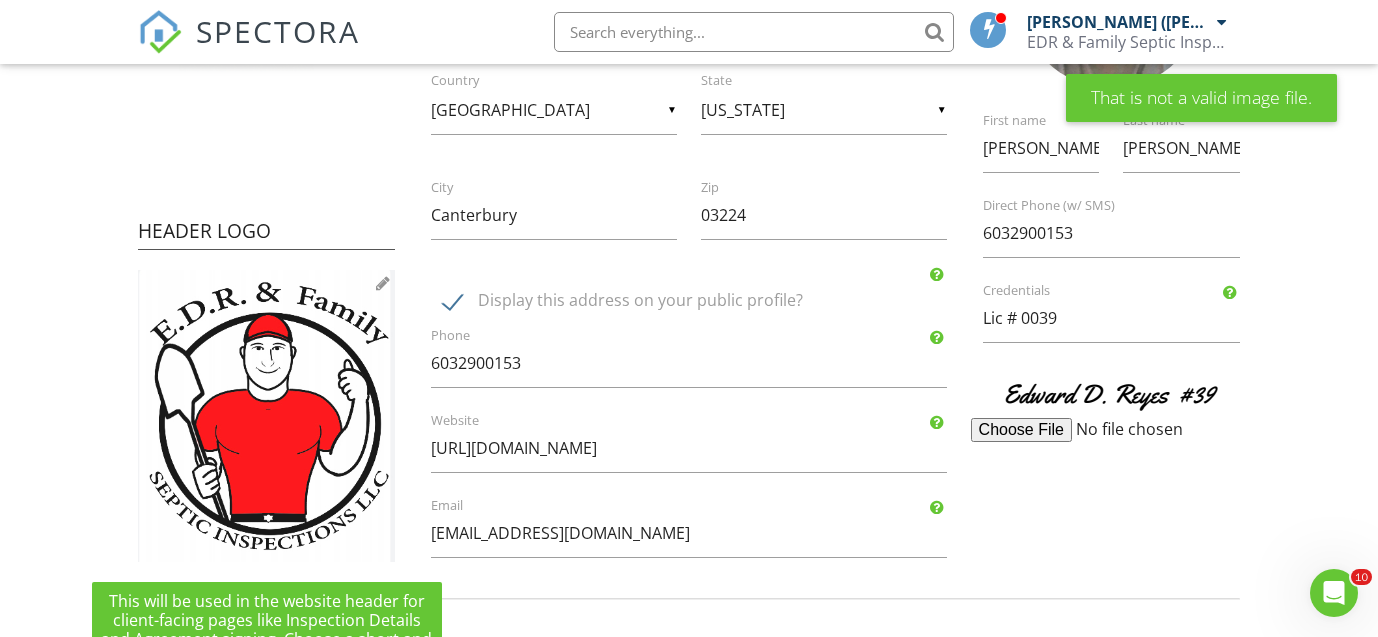 click at bounding box center (383, 283) 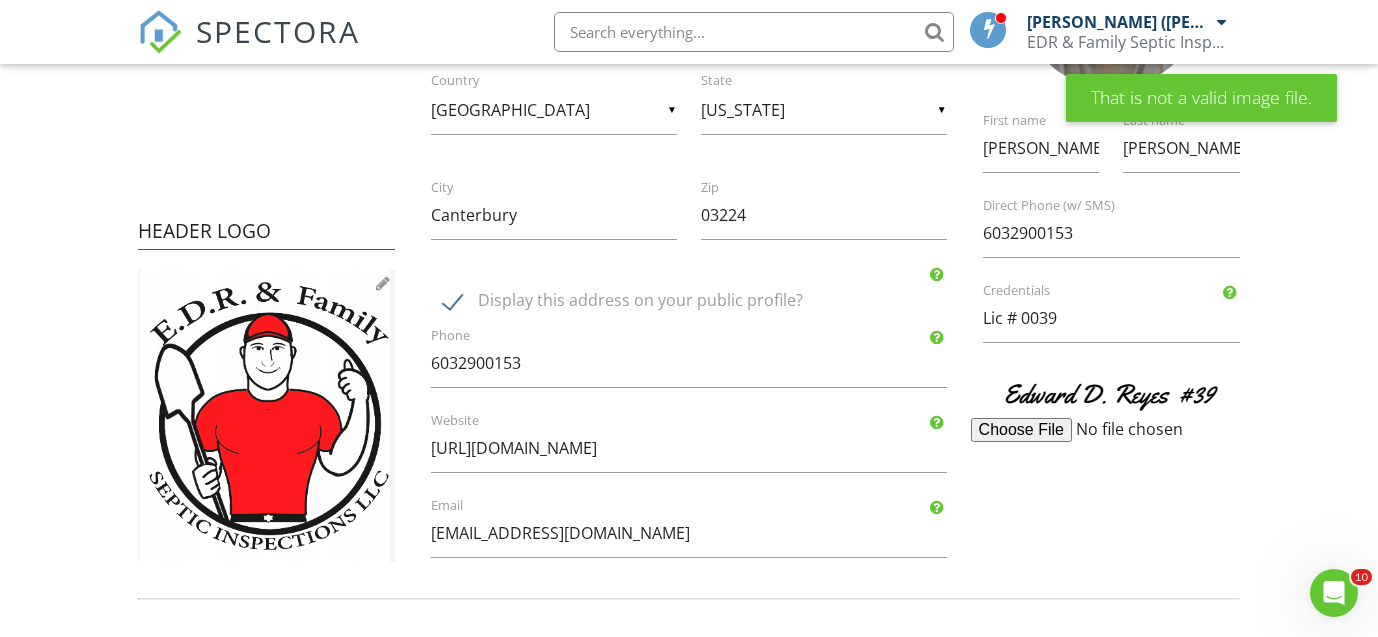 type on "C:\fakepath\LOGO.png" 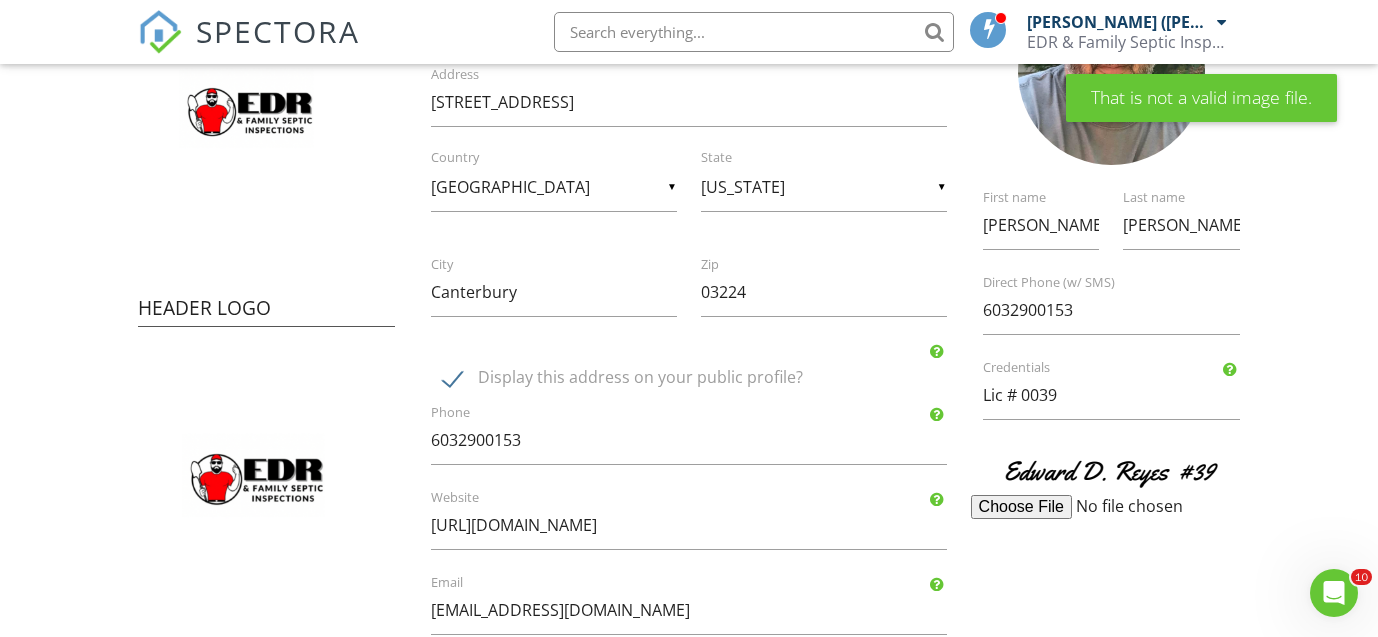 scroll, scrollTop: 321, scrollLeft: 0, axis: vertical 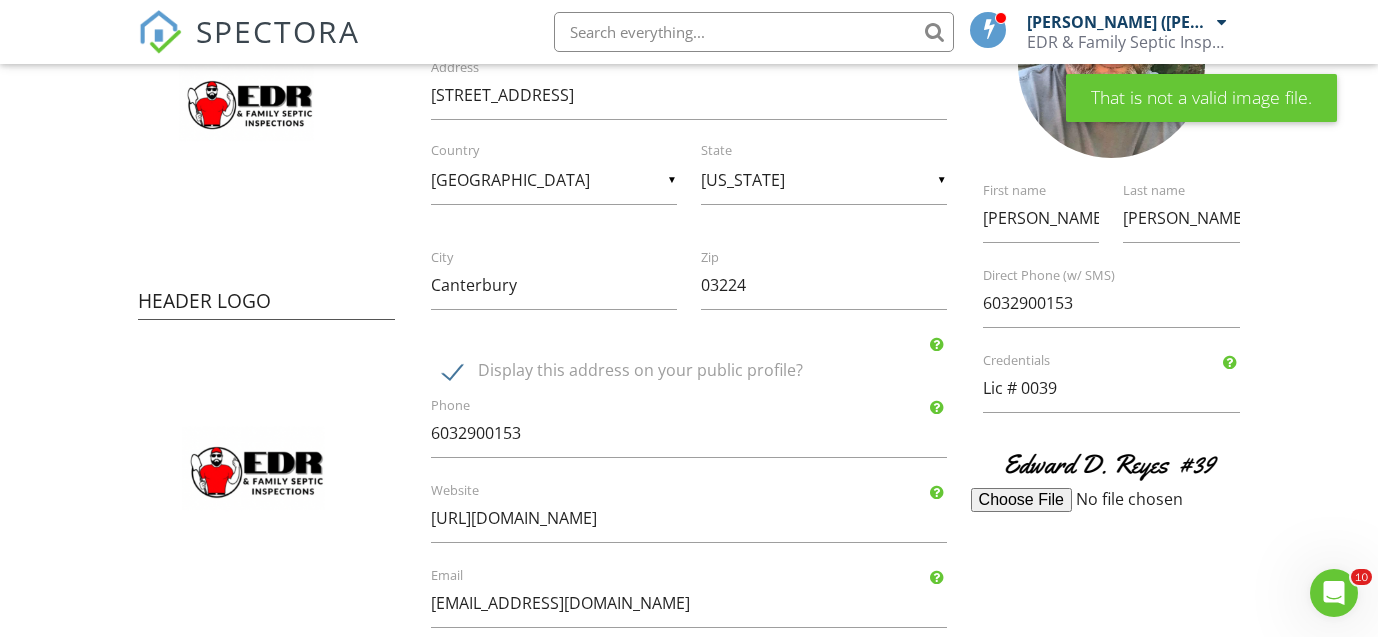click at bounding box center (1124, 500) 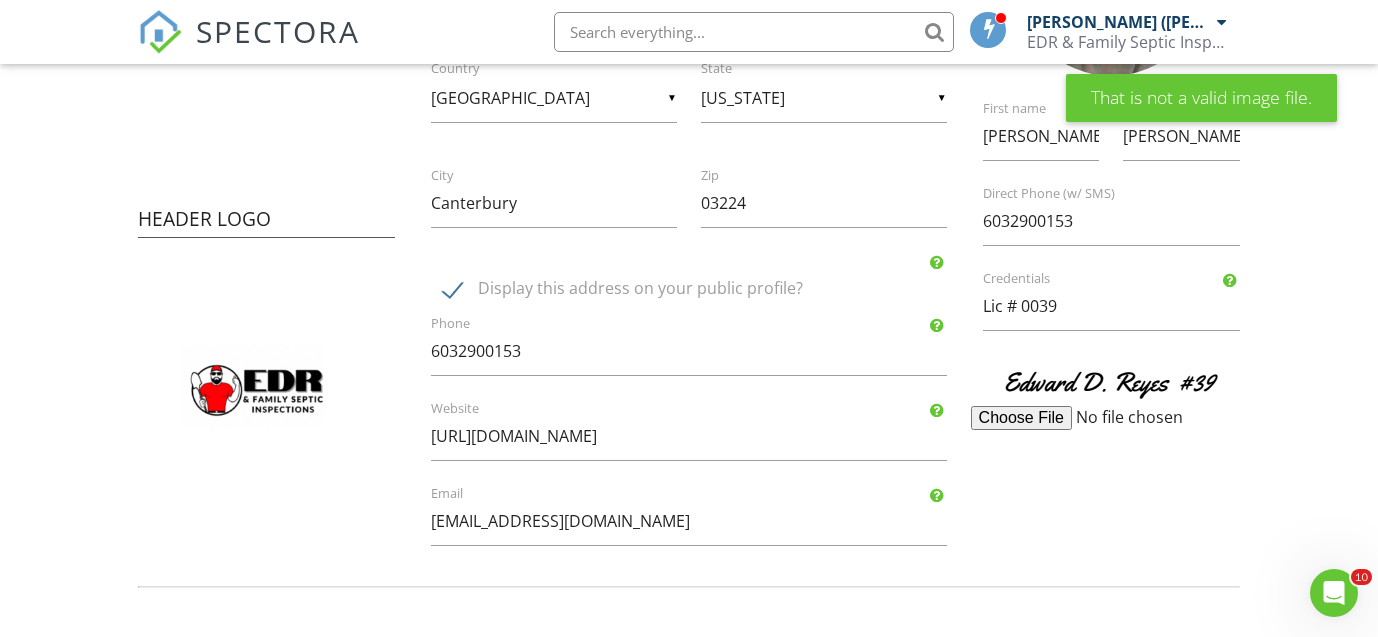 click on "Company Logo
Header Logo
Company Information
EDR & Family Septic Inspections LLC
Name
649 Shaker Road
Address
▼ United States - Select a Country - United States Canada Australia United Kingdom New Zealand Afghanistan Albania Algeria American Samoa Andorra Angola Anguilla Antarctica Antigua and Barbuda Argentina Armenia Aruba Austria Azerbaijan Bahamas Bahrain Bangladesh Barbados Belarus Belgium Belize Benin Bermuda Bhutan Bolivia Bonaire Bosnia and Herzegovina Botswana Bouvet Island Brazil British Indian Ocean Territory British Virgin Islands Brunei Bulgaria Burkina Faso Burundi Cabo Verde Cambodia Cameroon Cayman Islands Central African Republic Chad Chile China Christmas Island Cocos [Keeling] Islands Colombia Comoros Congo Republic Cook Islands Costa Rica Croatia Cuba Curaçao Cyprus Czechia DR Congo Denmark Djibouti Dominica Dominican Republic East Timor Ecuador Egypt El Salvador Equatorial Guinea Eritrea Estonia Eswatini Ethiopia" at bounding box center (689, 186) 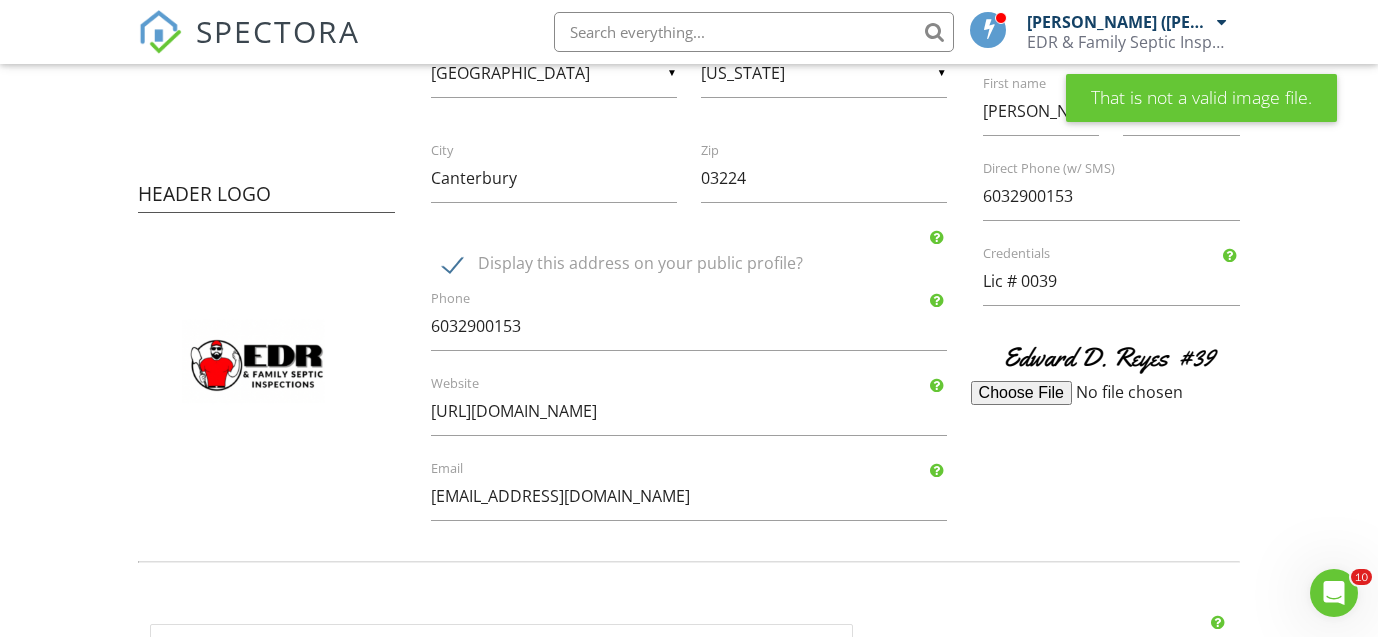scroll, scrollTop: 432, scrollLeft: 0, axis: vertical 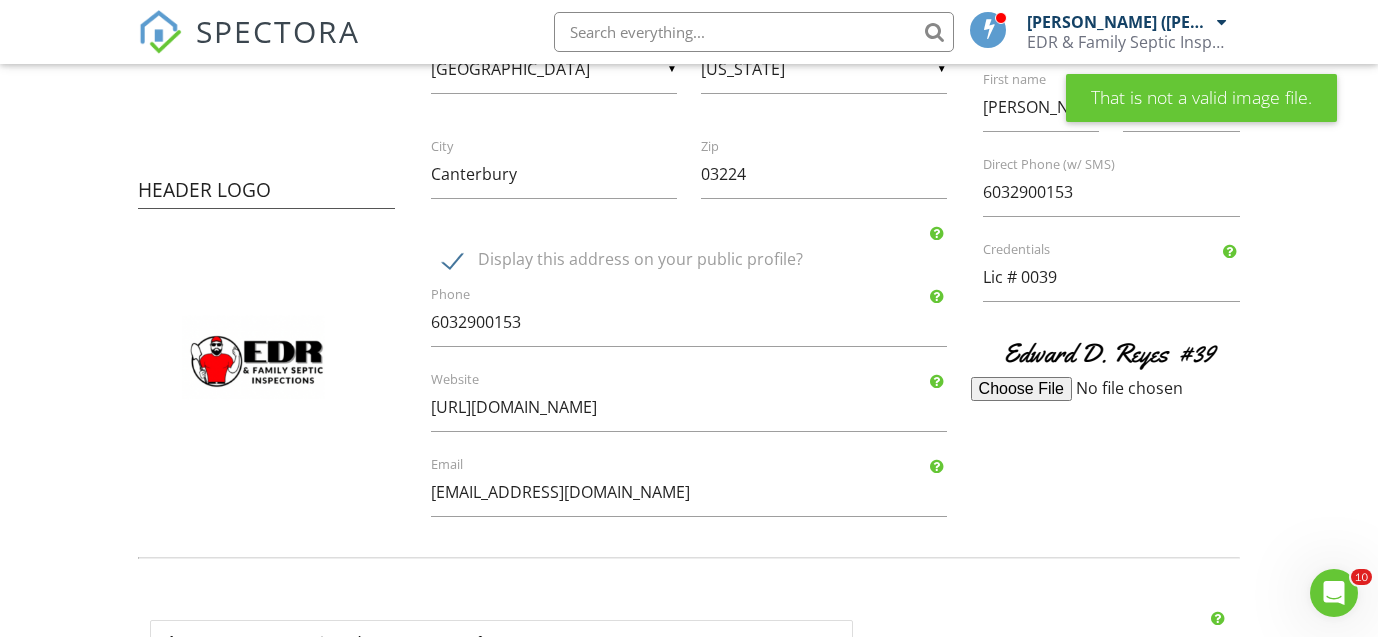 click at bounding box center (1124, 389) 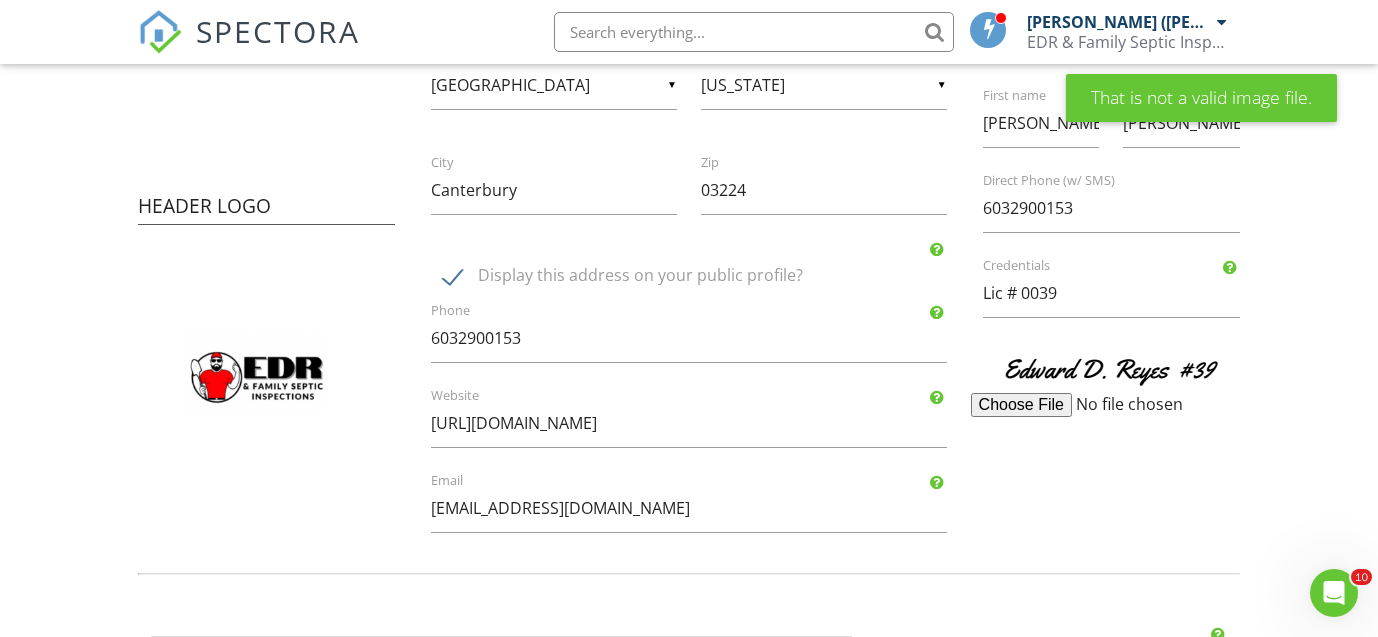 scroll, scrollTop: 419, scrollLeft: 0, axis: vertical 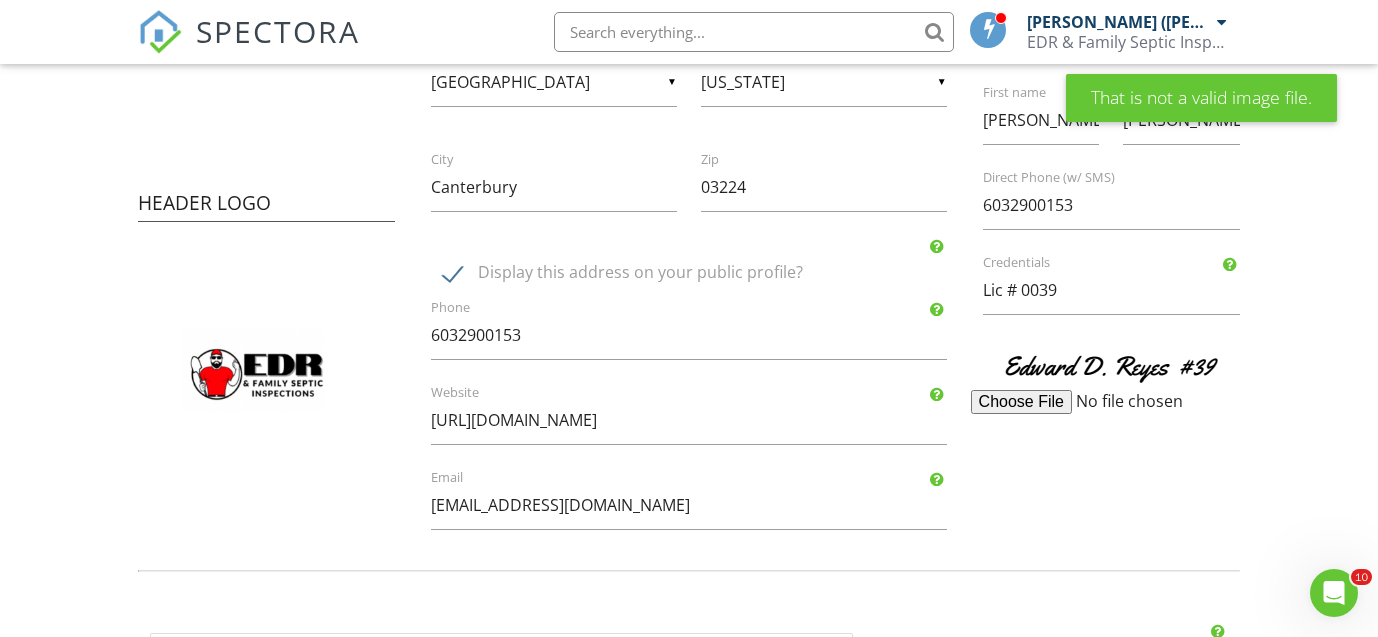 click at bounding box center (1124, 402) 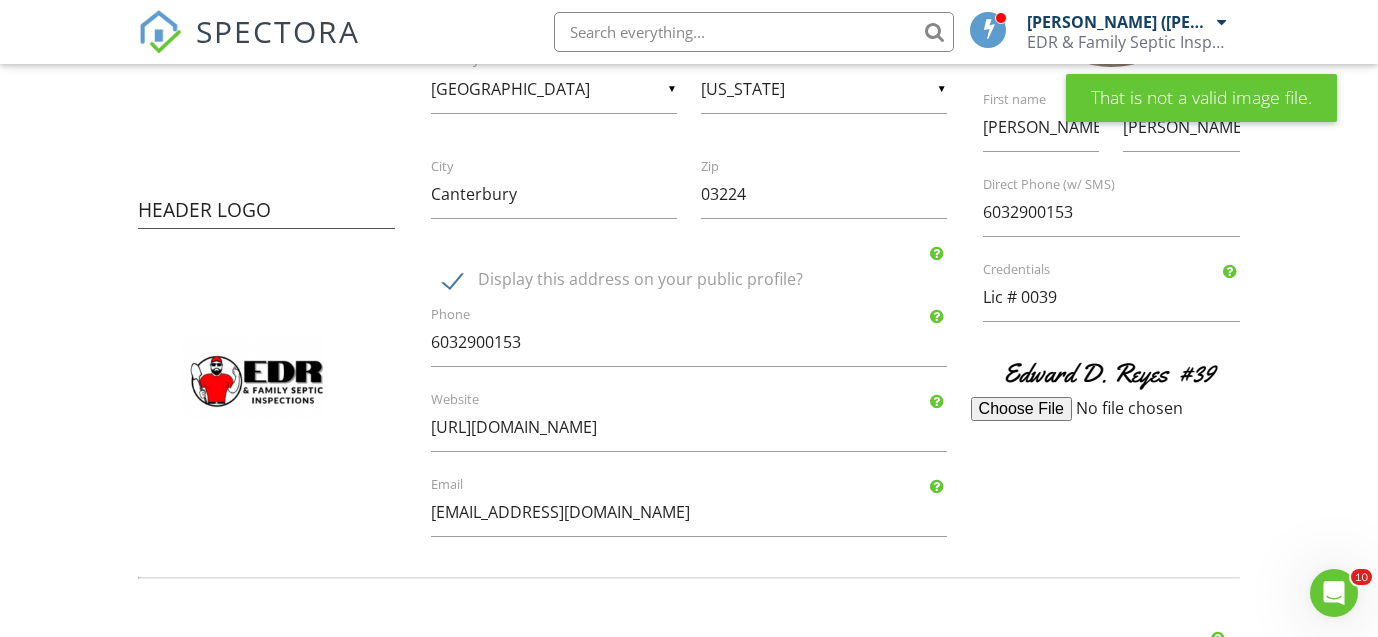scroll, scrollTop: 415, scrollLeft: 0, axis: vertical 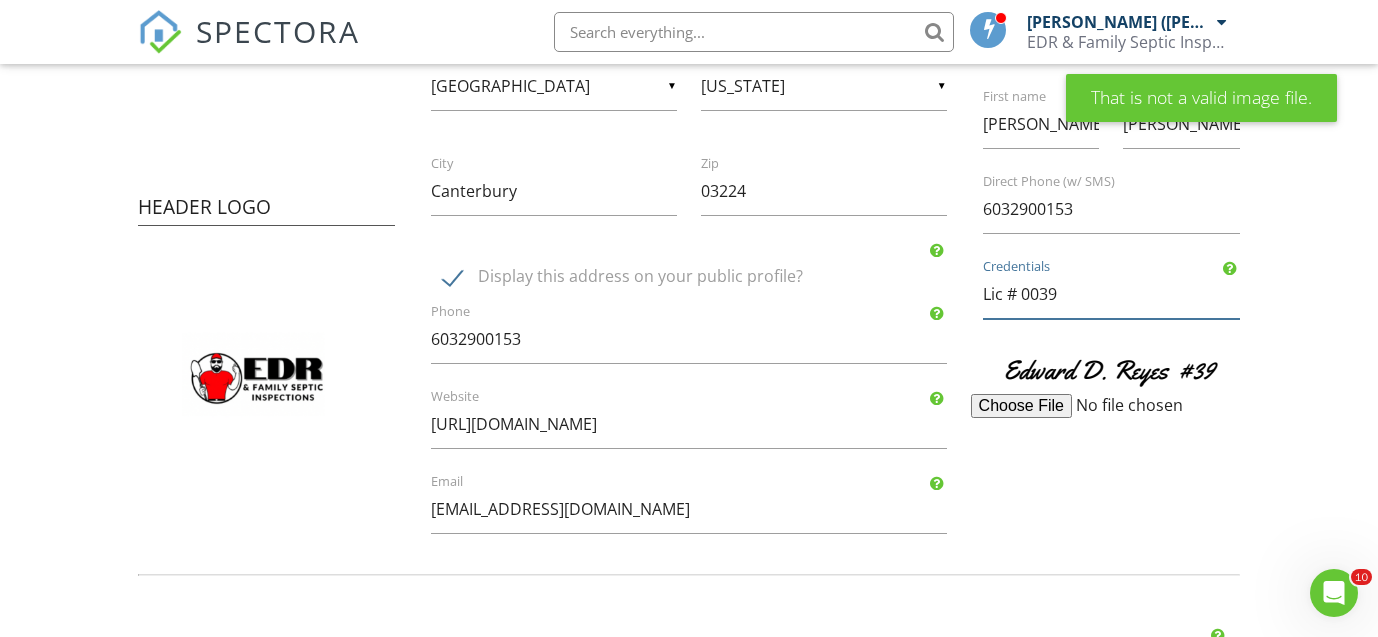 click on "Lic # 0039" at bounding box center (1112, 294) 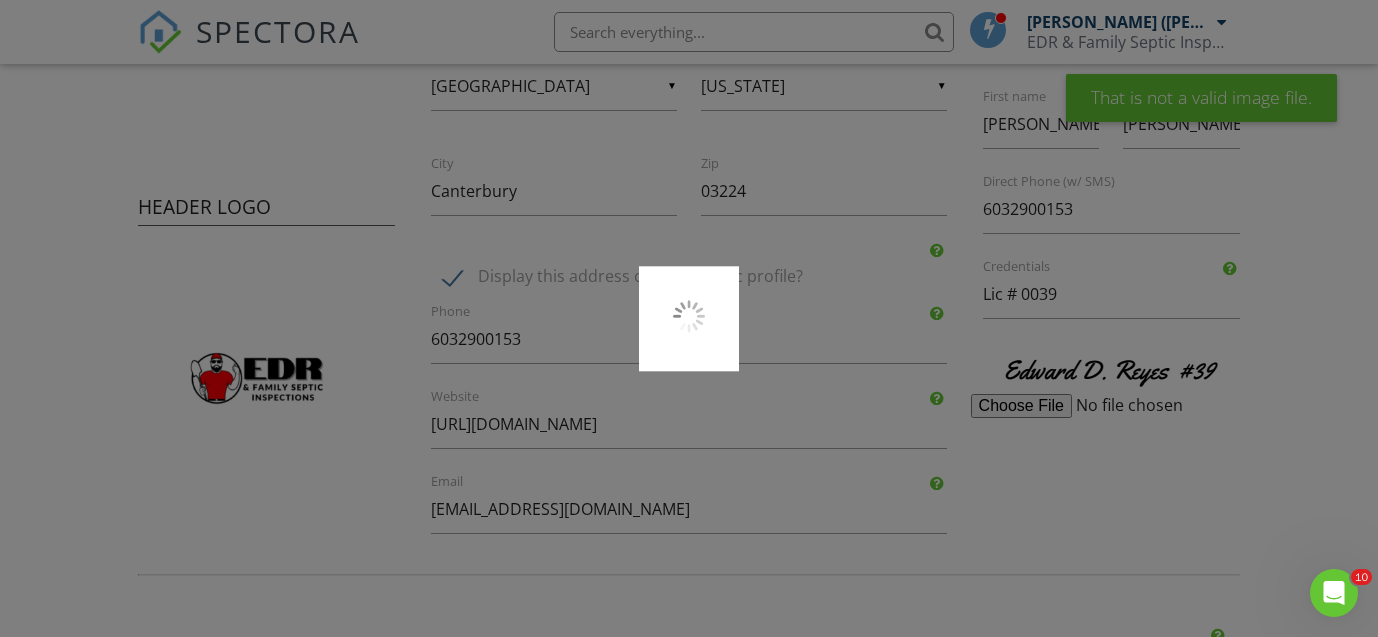 click at bounding box center [689, 318] 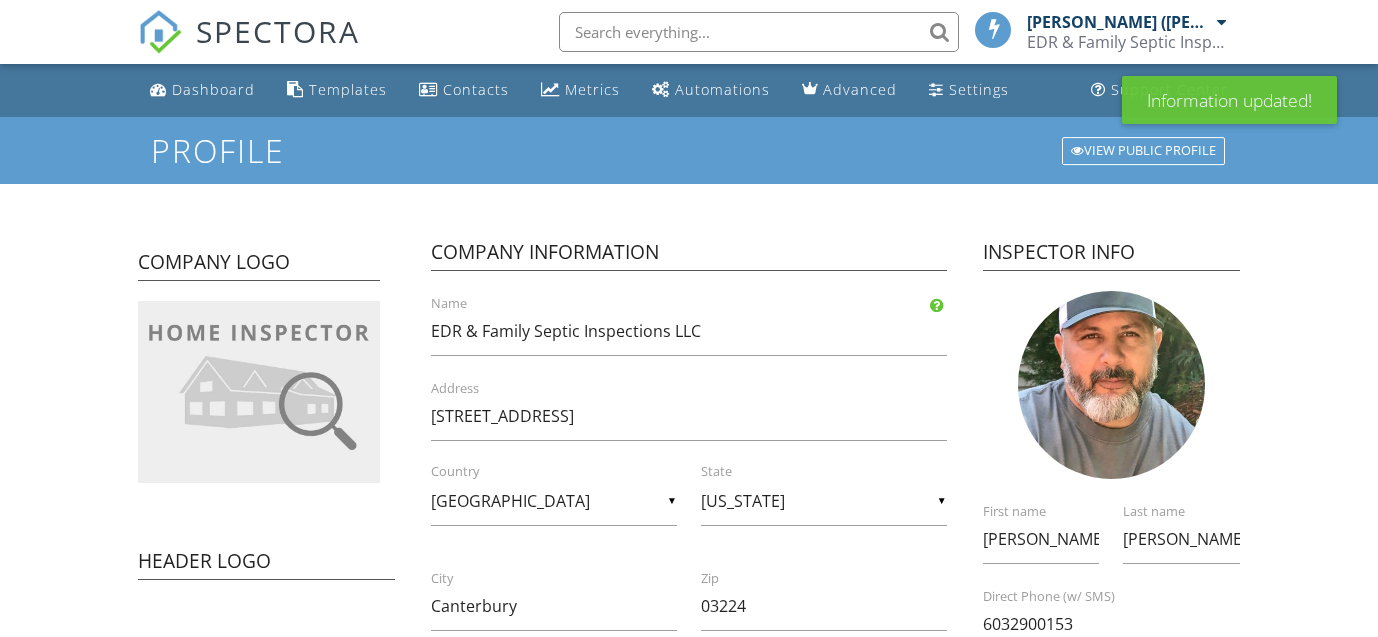 scroll, scrollTop: 0, scrollLeft: 0, axis: both 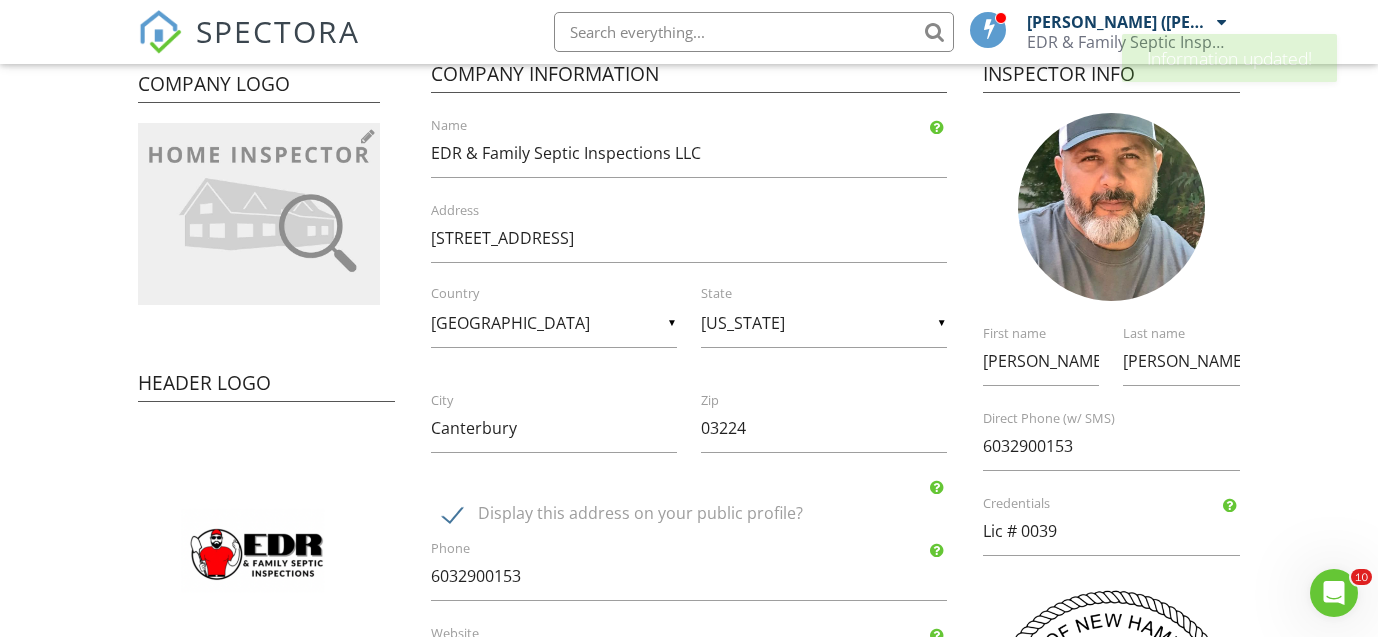 click at bounding box center (259, 214) 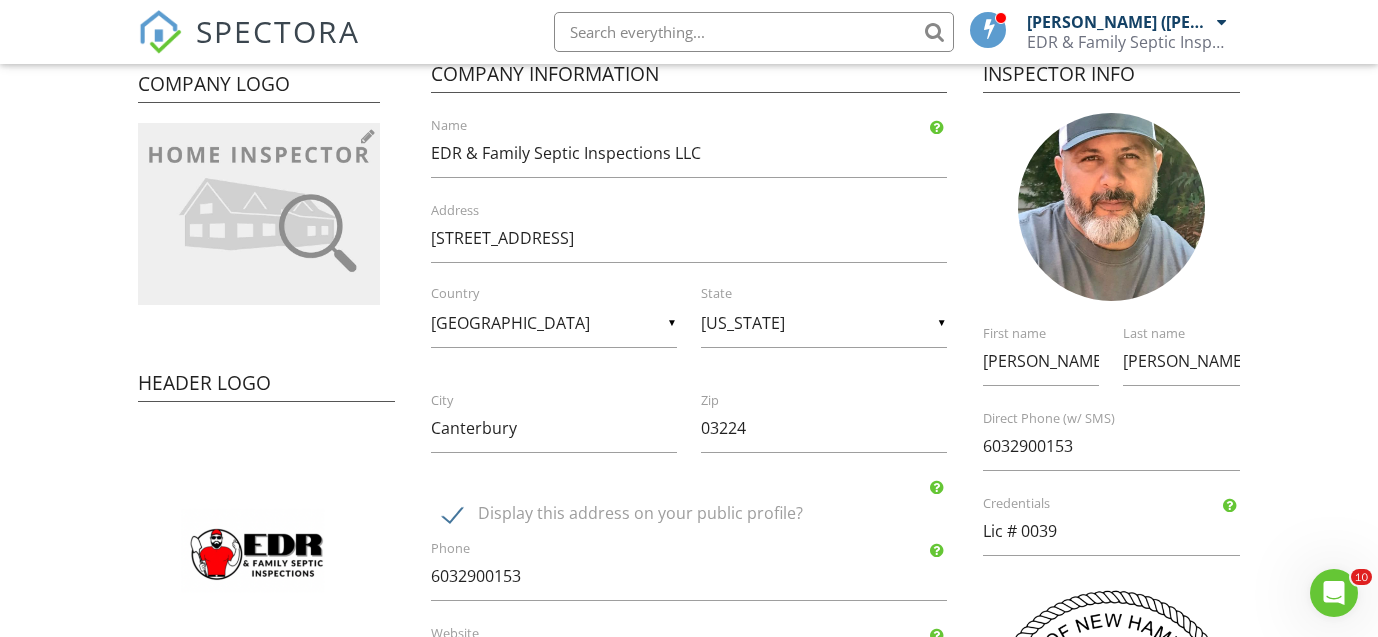 type on "C:\fakepath\LOGO.png" 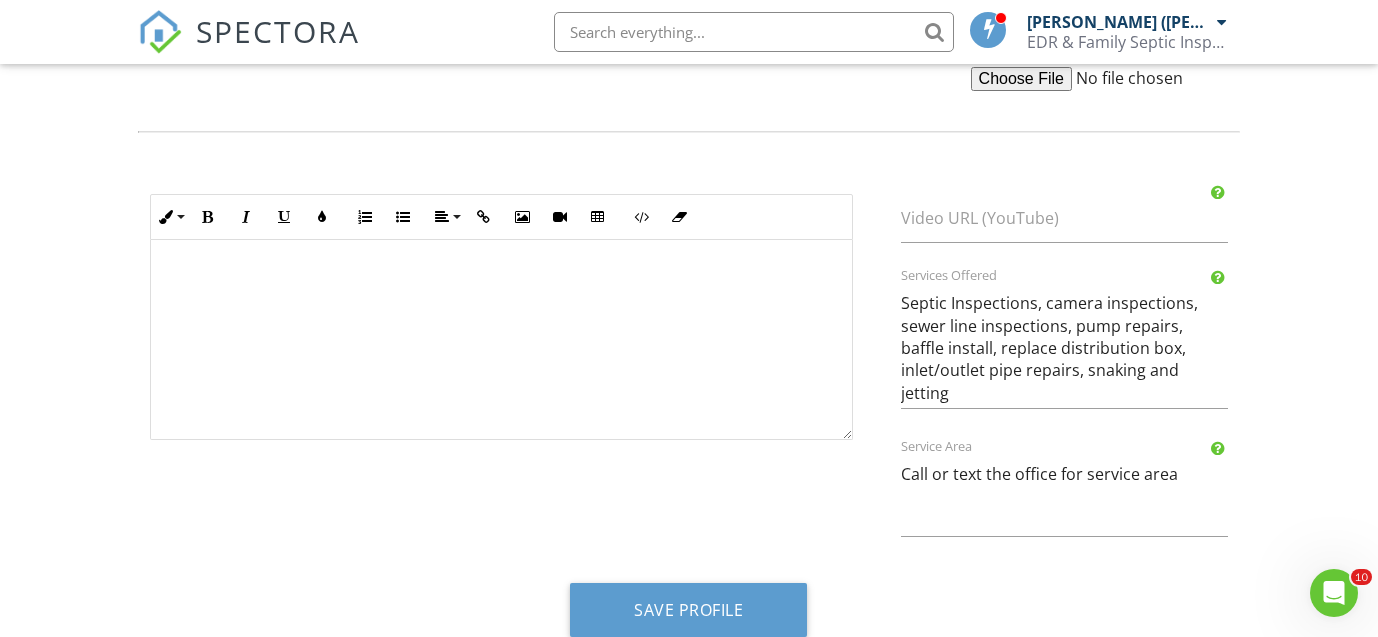 scroll, scrollTop: 1004, scrollLeft: 0, axis: vertical 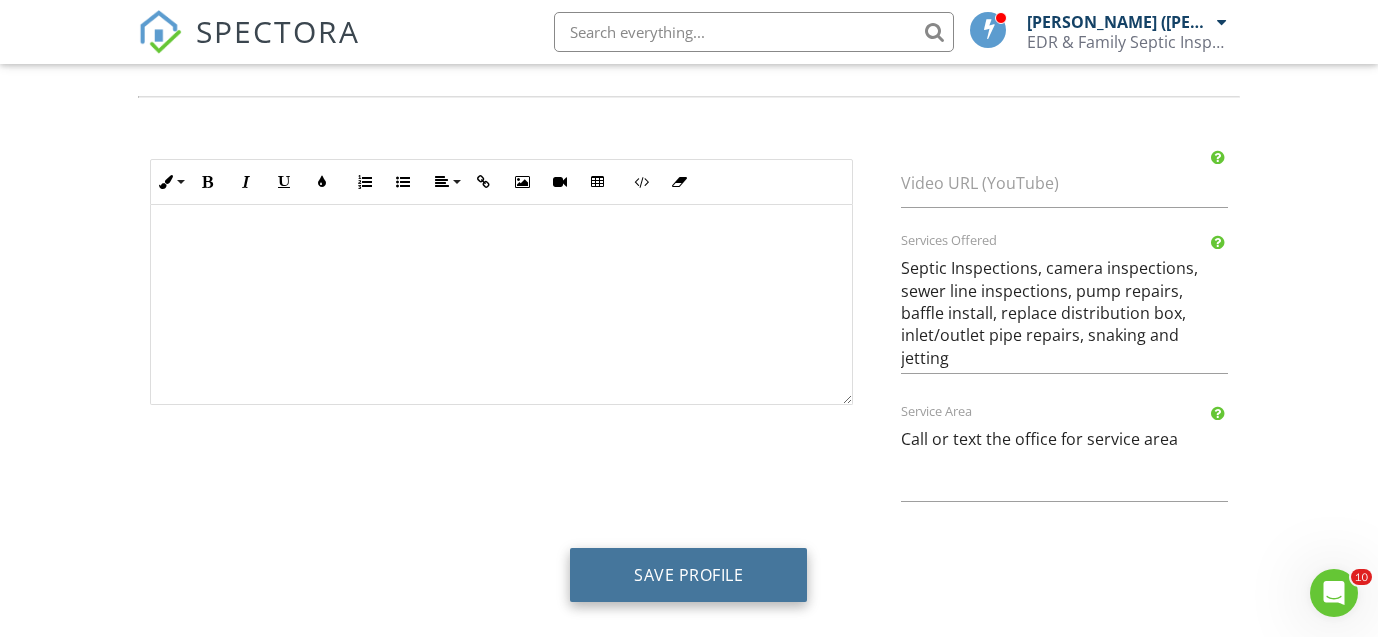 click on "Save Profile" at bounding box center (688, 575) 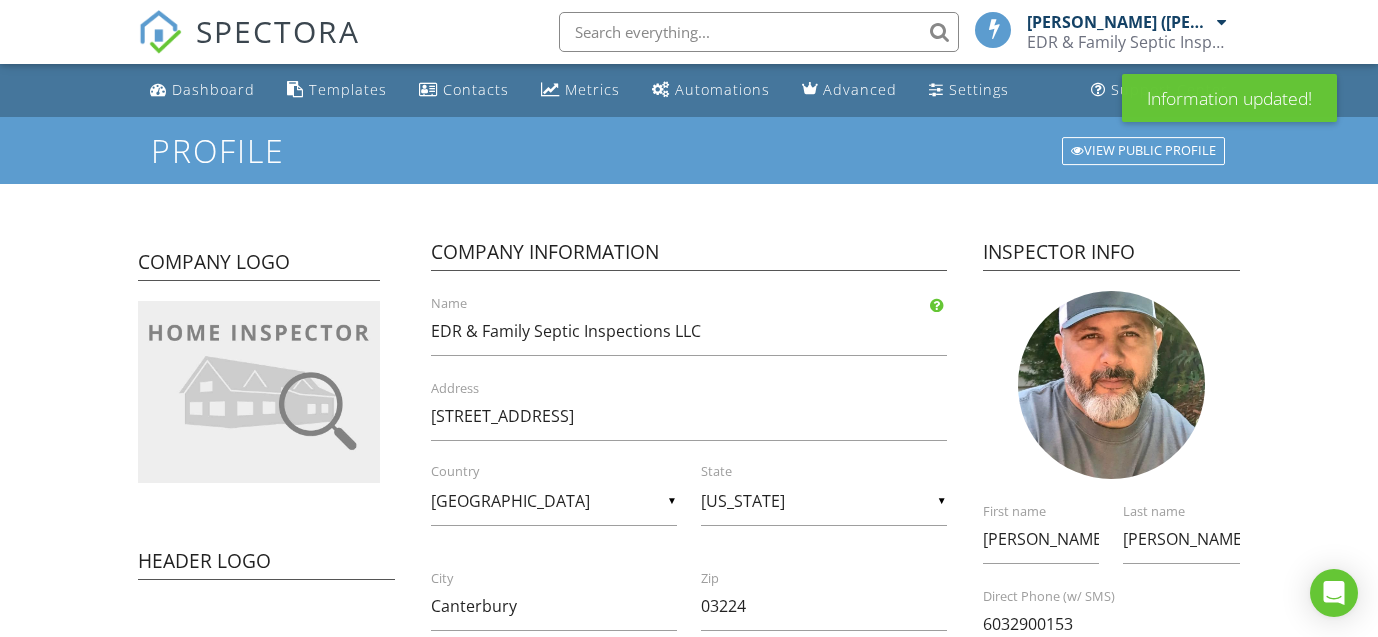 scroll, scrollTop: 0, scrollLeft: 0, axis: both 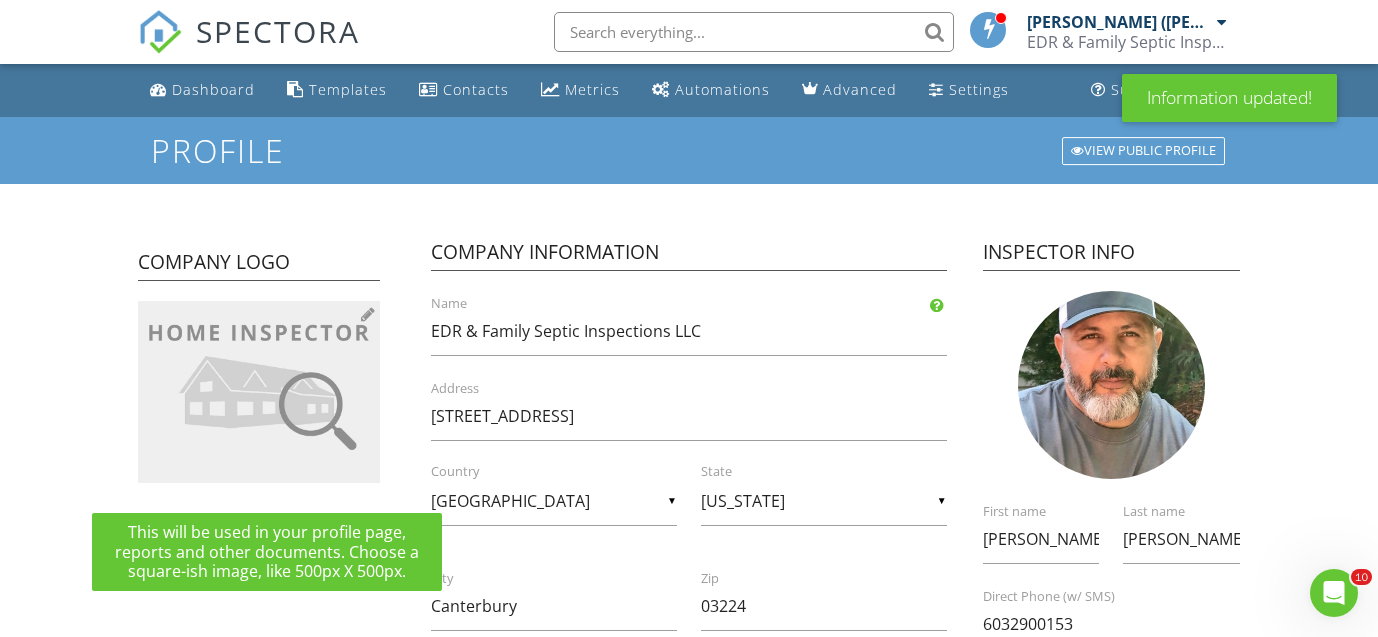 click at bounding box center [368, 314] 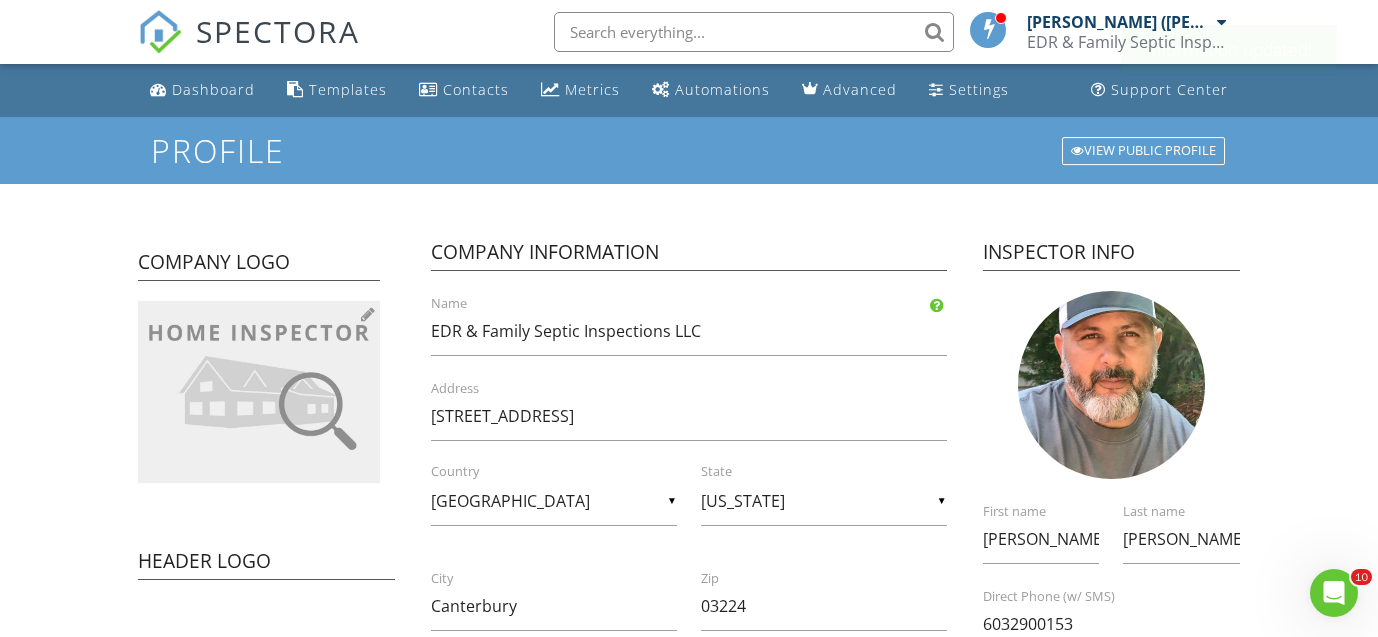 type on "C:\fakepath\LOGO.png" 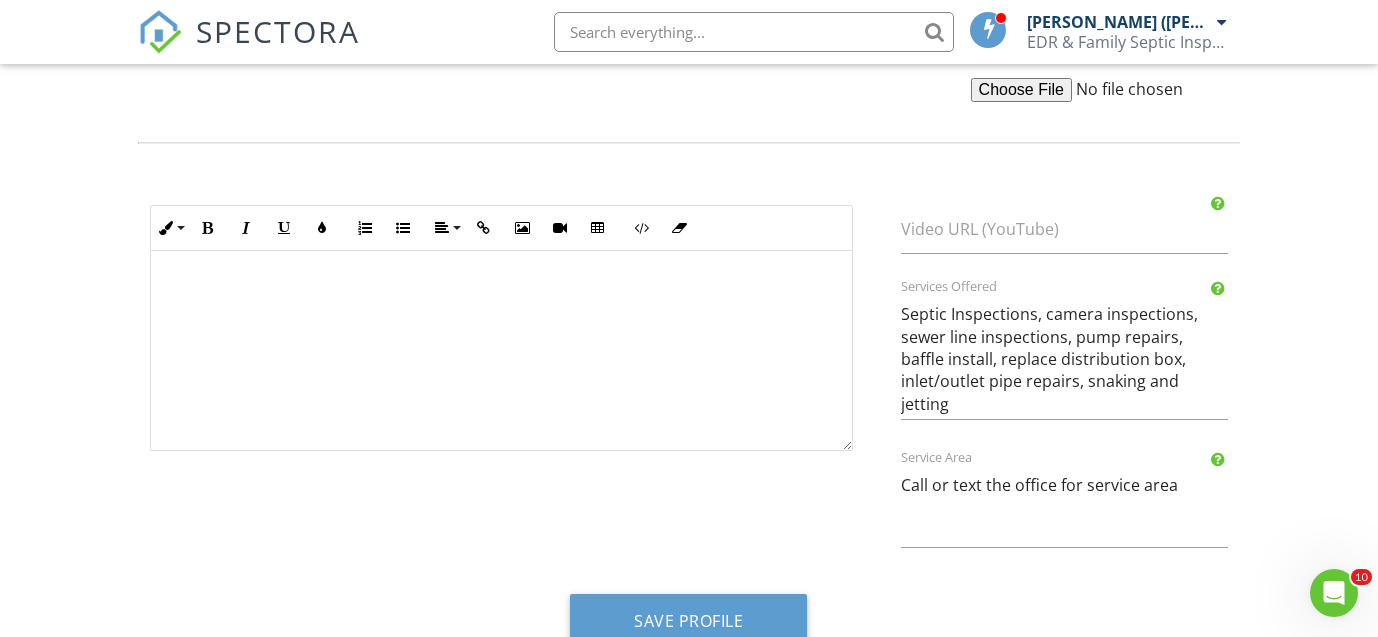 scroll, scrollTop: 1004, scrollLeft: 0, axis: vertical 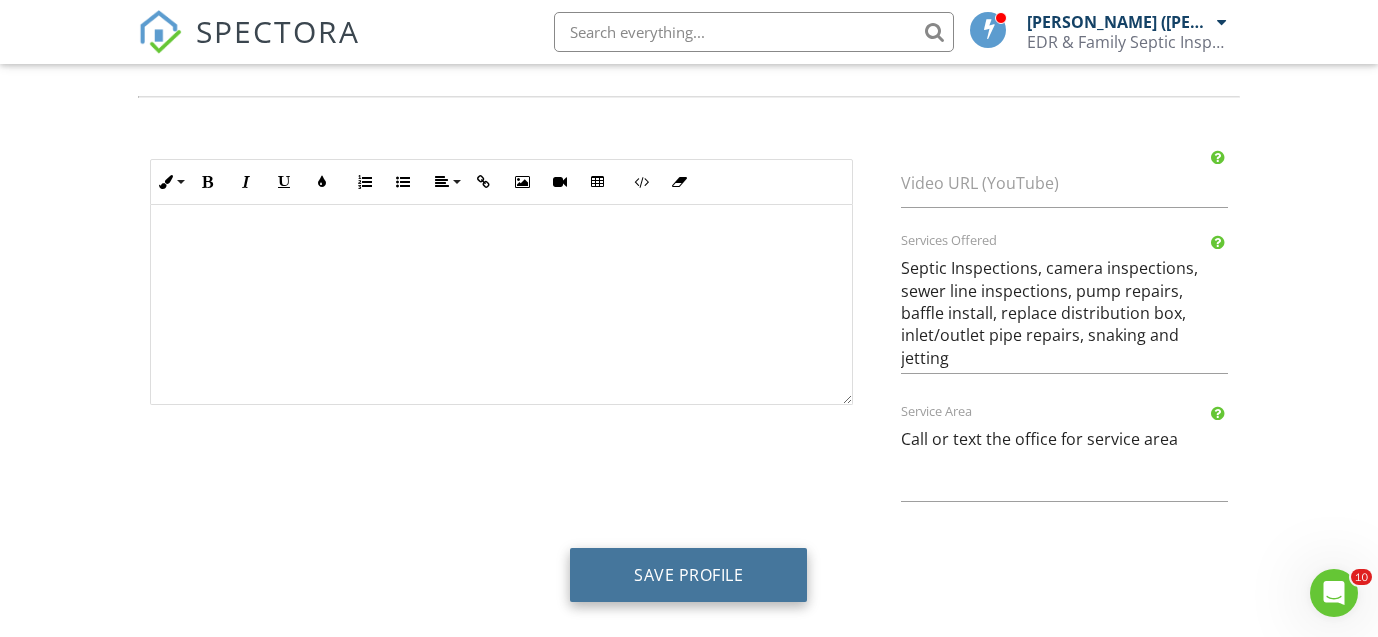 click on "Save Profile" at bounding box center [688, 575] 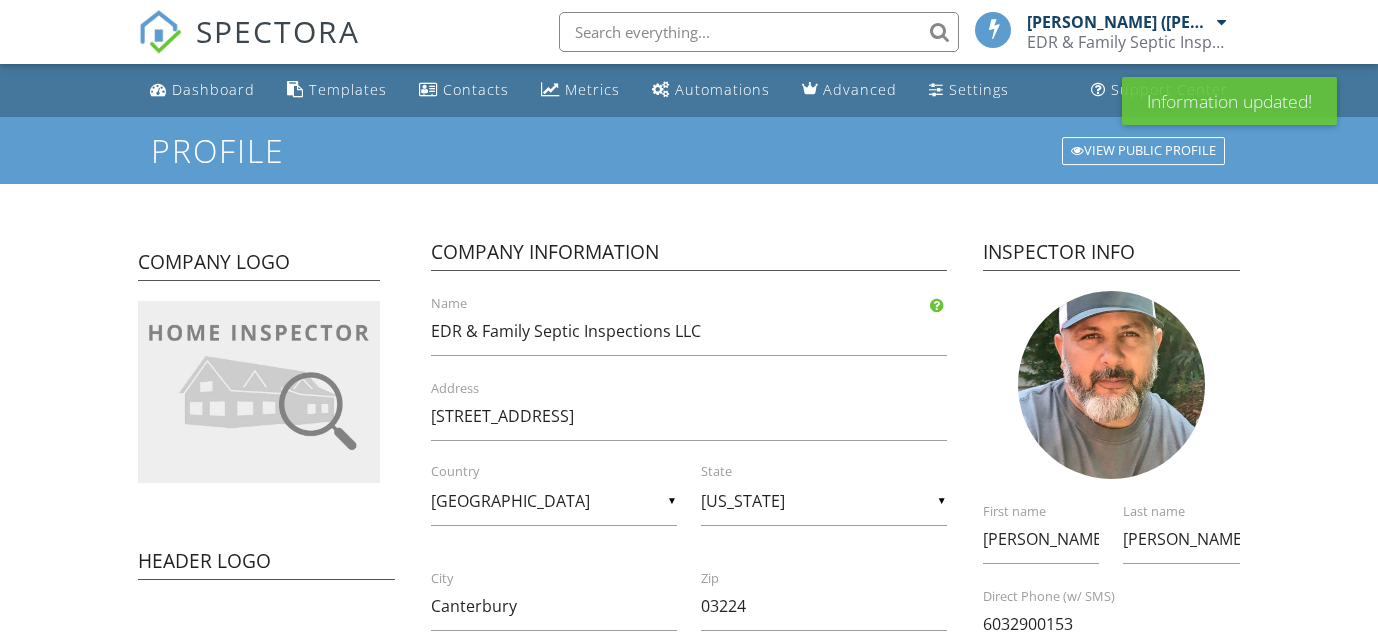 scroll, scrollTop: 0, scrollLeft: 0, axis: both 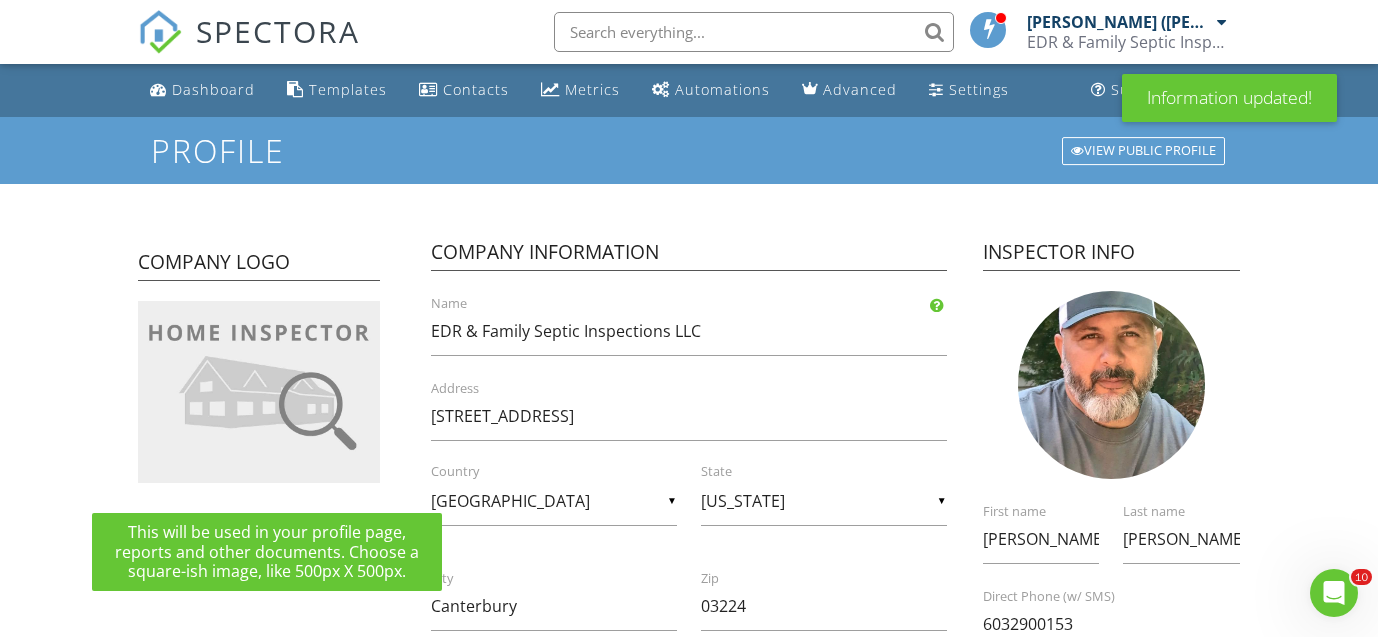 click on "Company Logo" at bounding box center (259, 265) 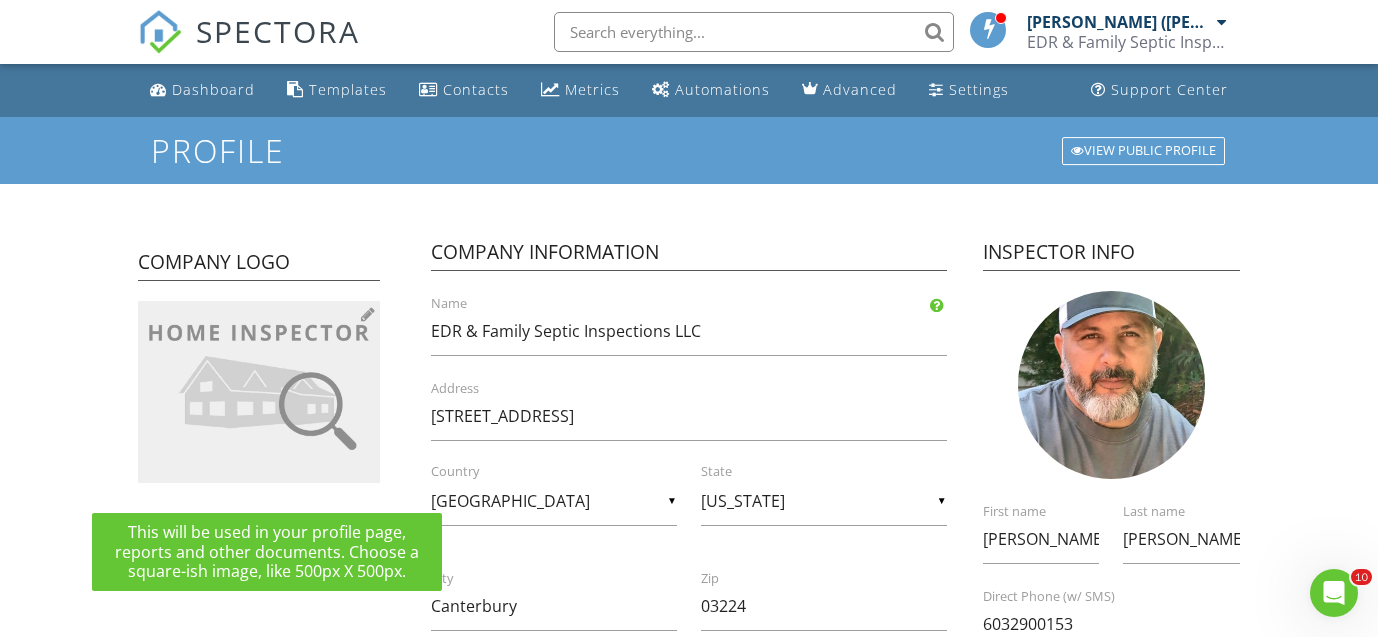 click at bounding box center (259, 392) 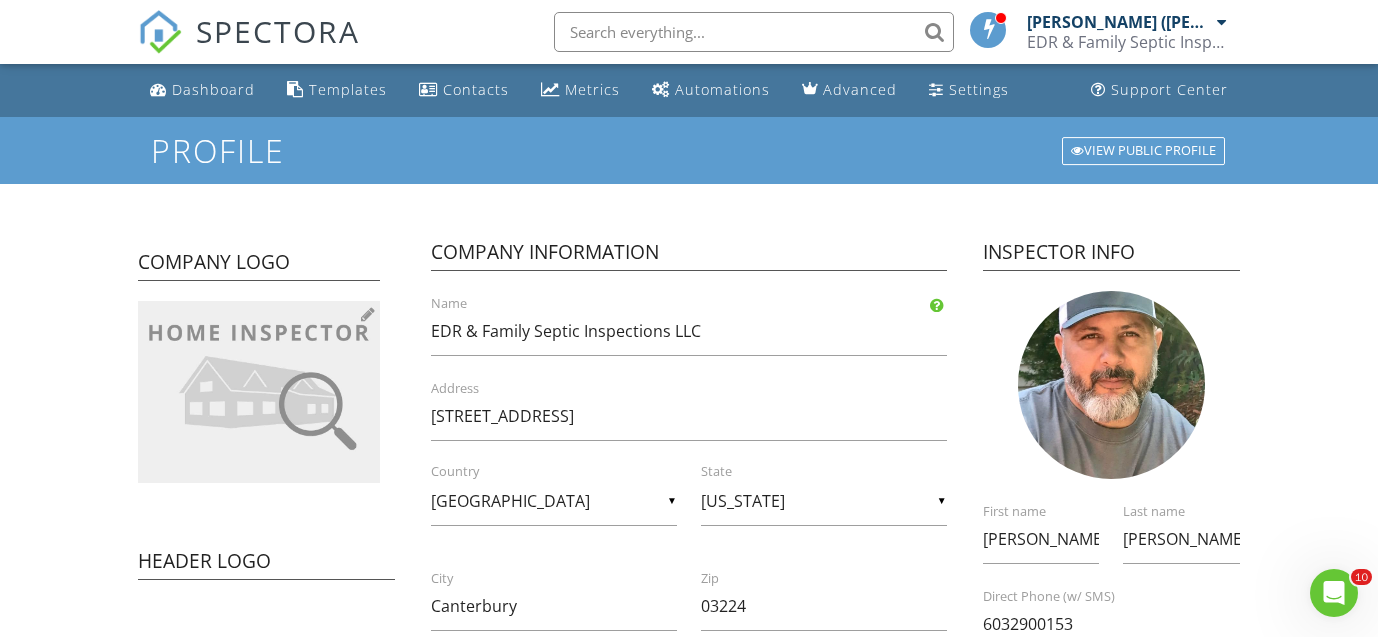 type on "C:\fakepath\LOGO.png" 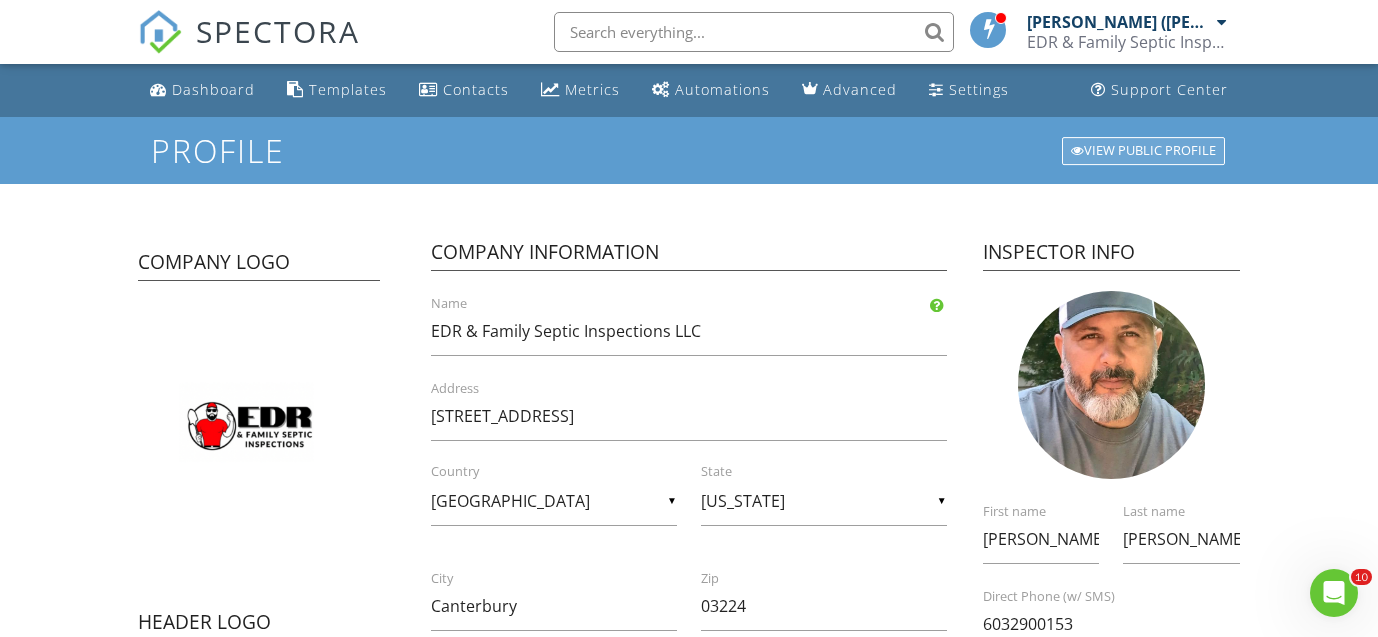 click on "View Public Profile" at bounding box center (1143, 151) 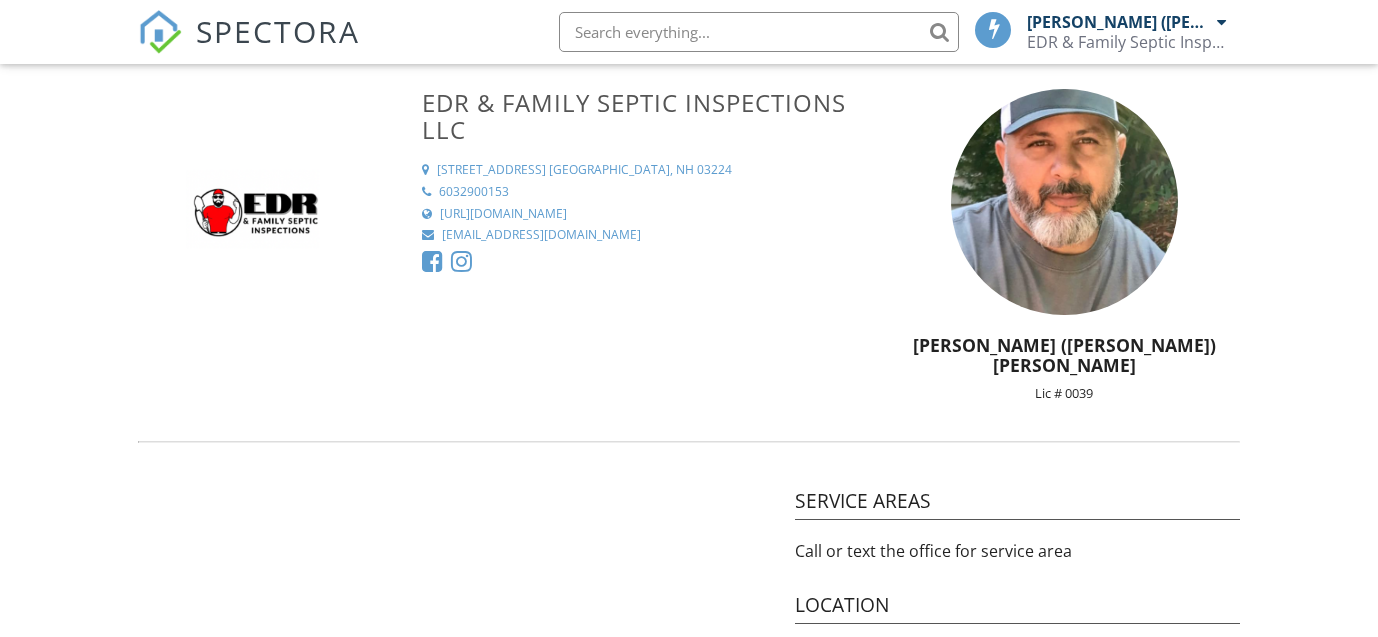 scroll, scrollTop: 0, scrollLeft: 0, axis: both 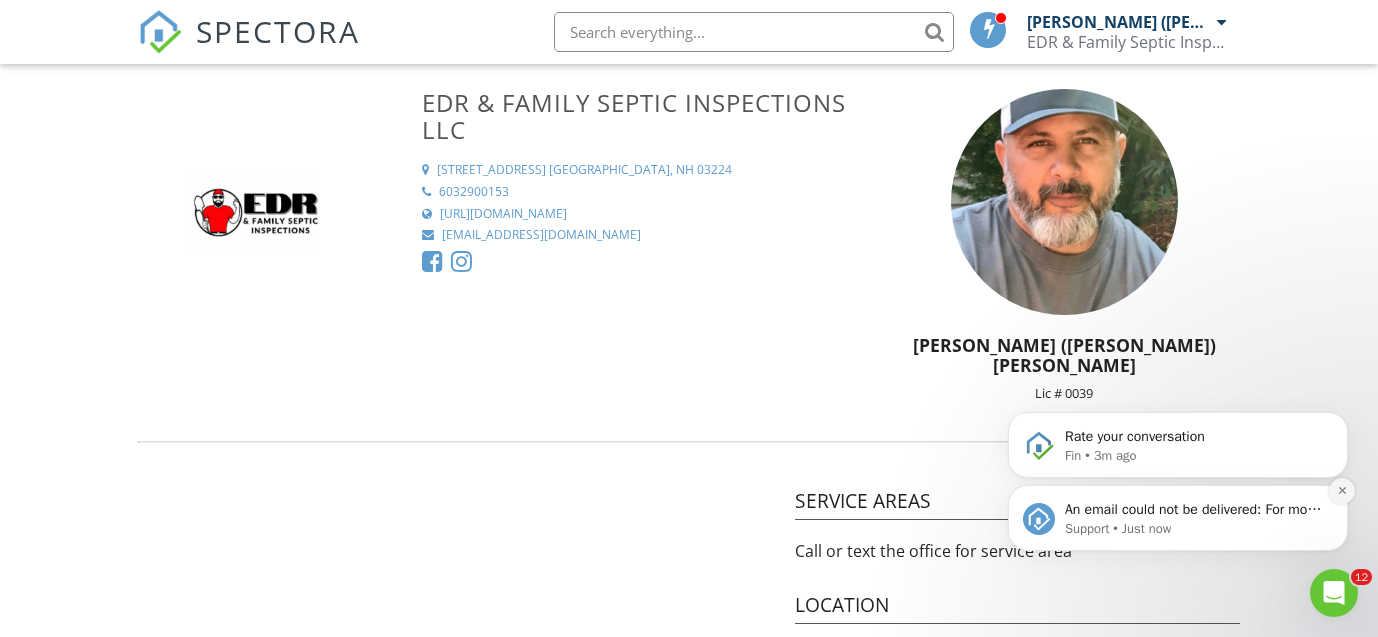 click at bounding box center (1342, 491) 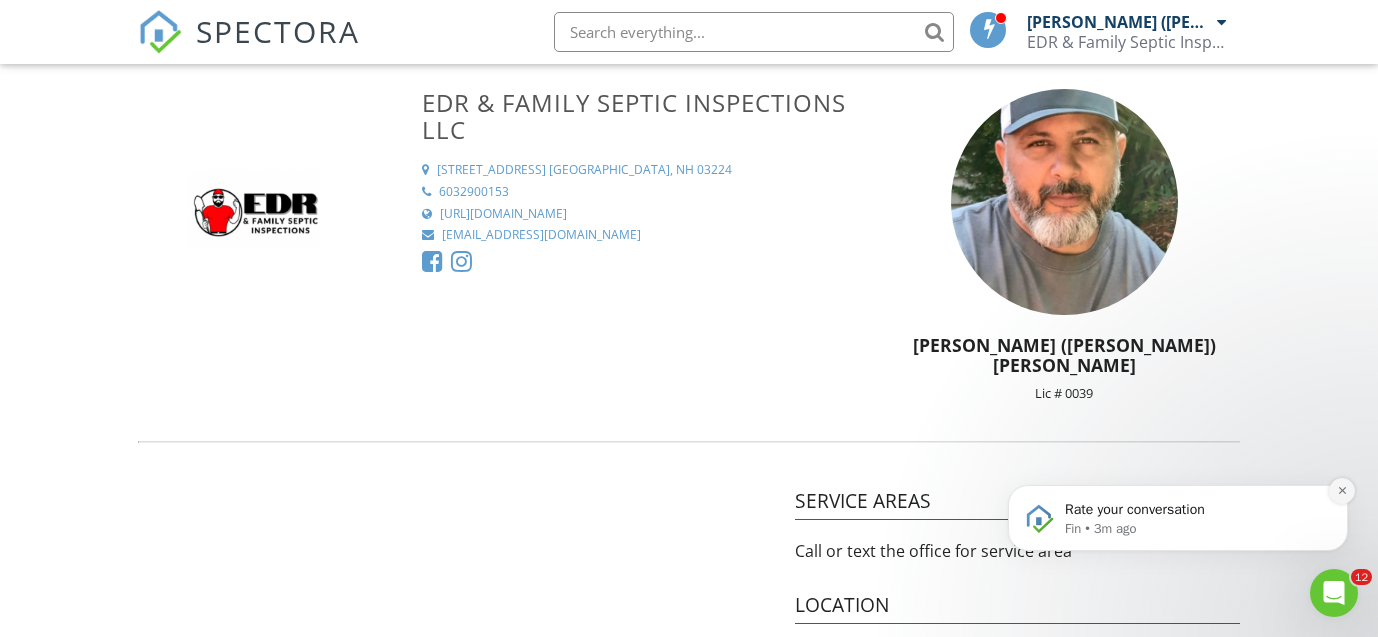 click 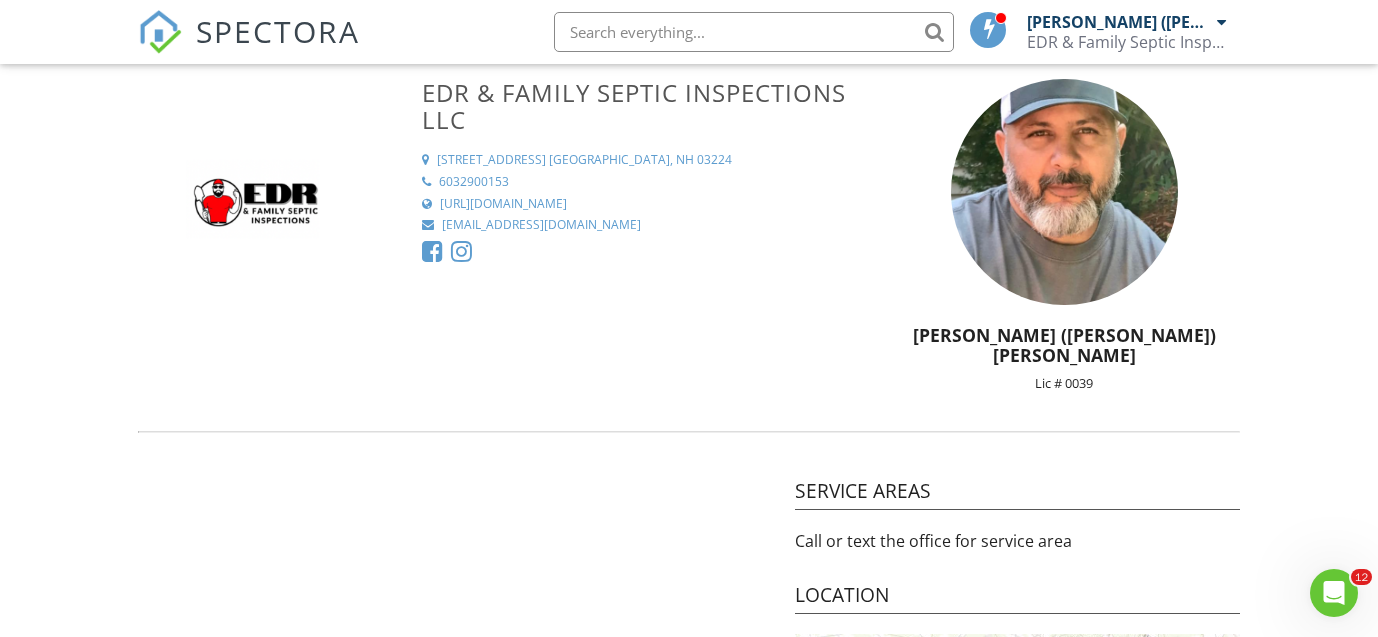scroll, scrollTop: 0, scrollLeft: 0, axis: both 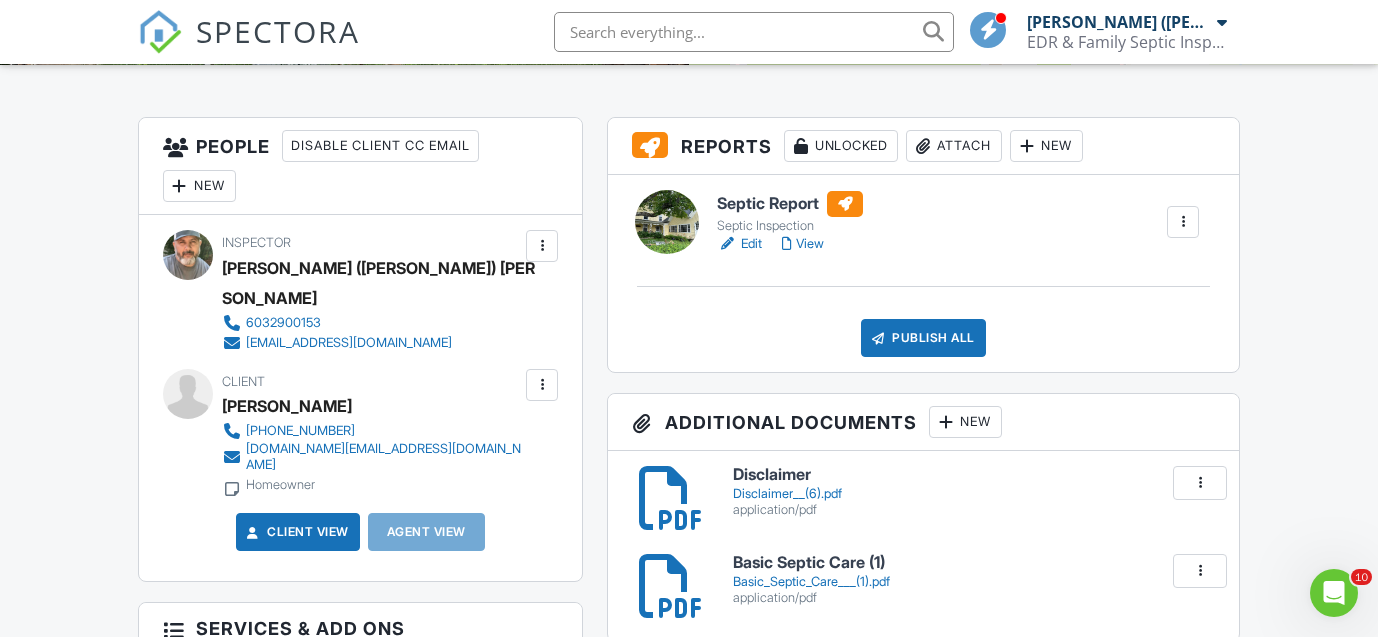 click on "Edit" at bounding box center [739, 244] 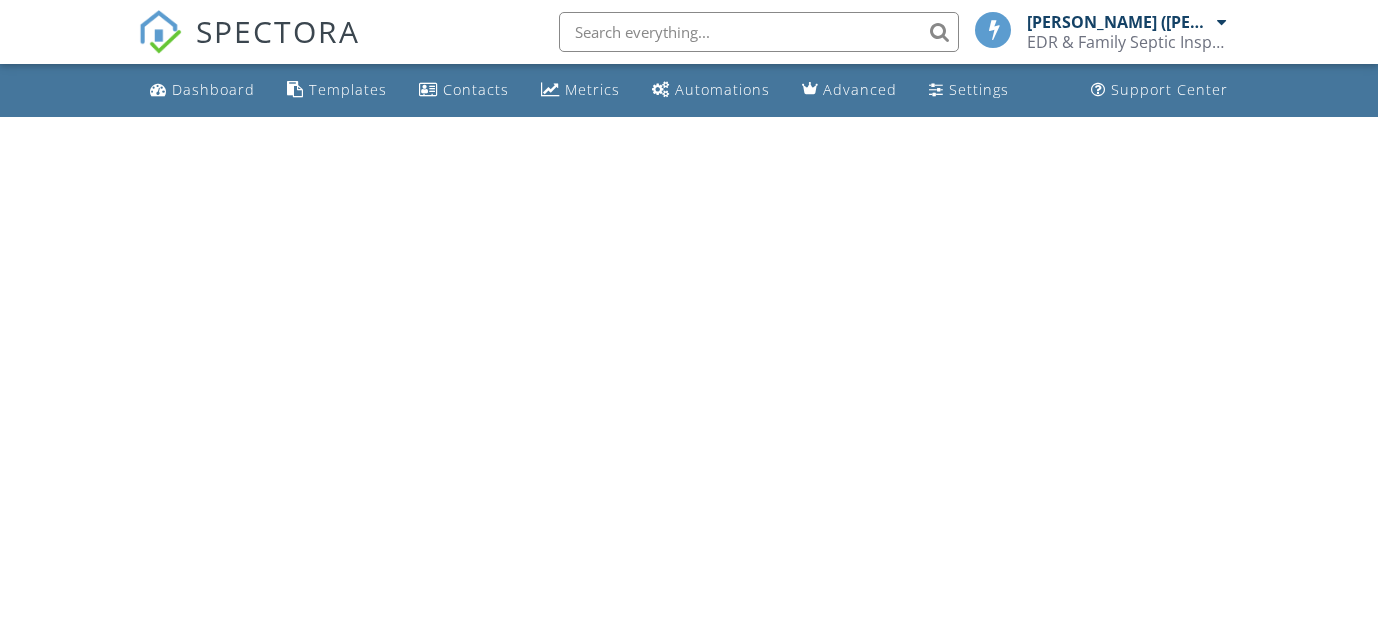 scroll, scrollTop: 0, scrollLeft: 0, axis: both 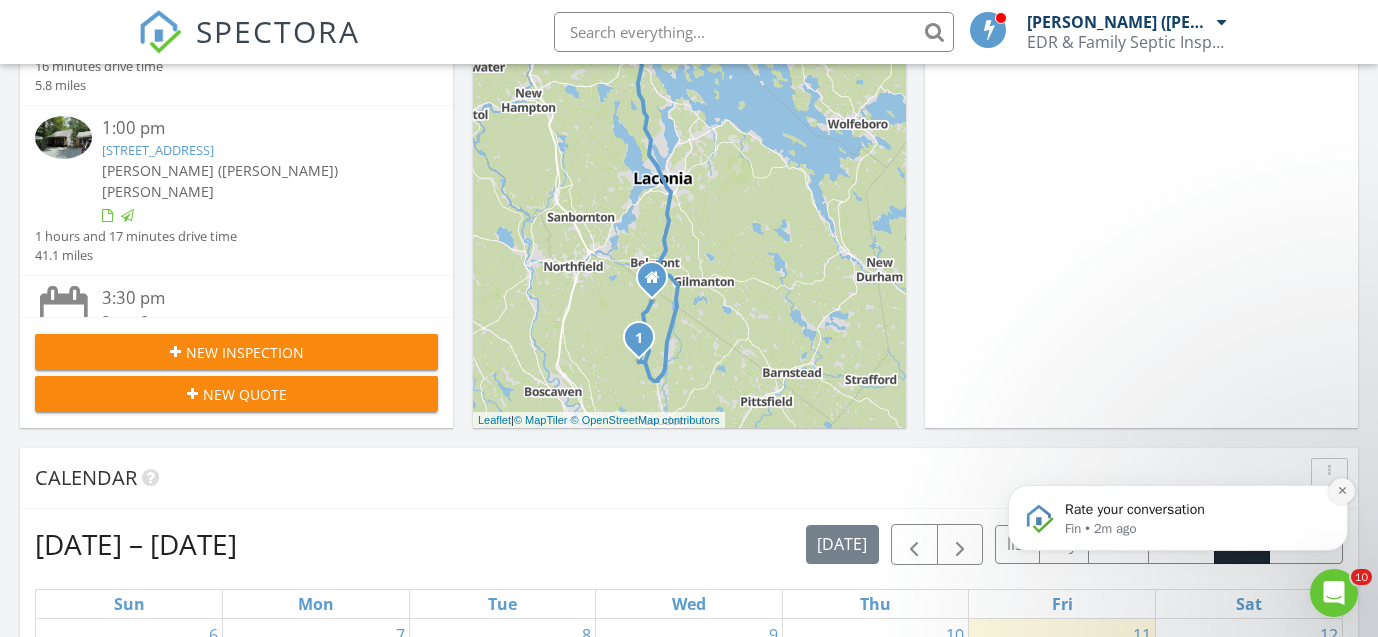 click 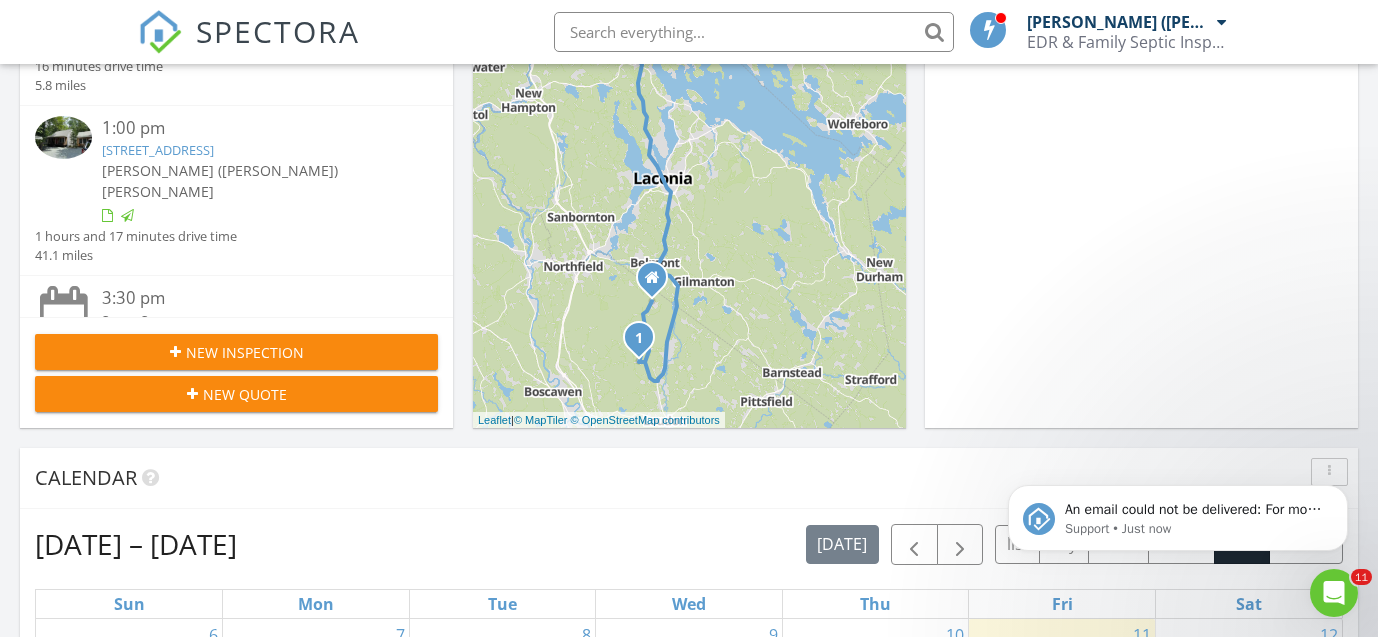 scroll, scrollTop: 0, scrollLeft: 0, axis: both 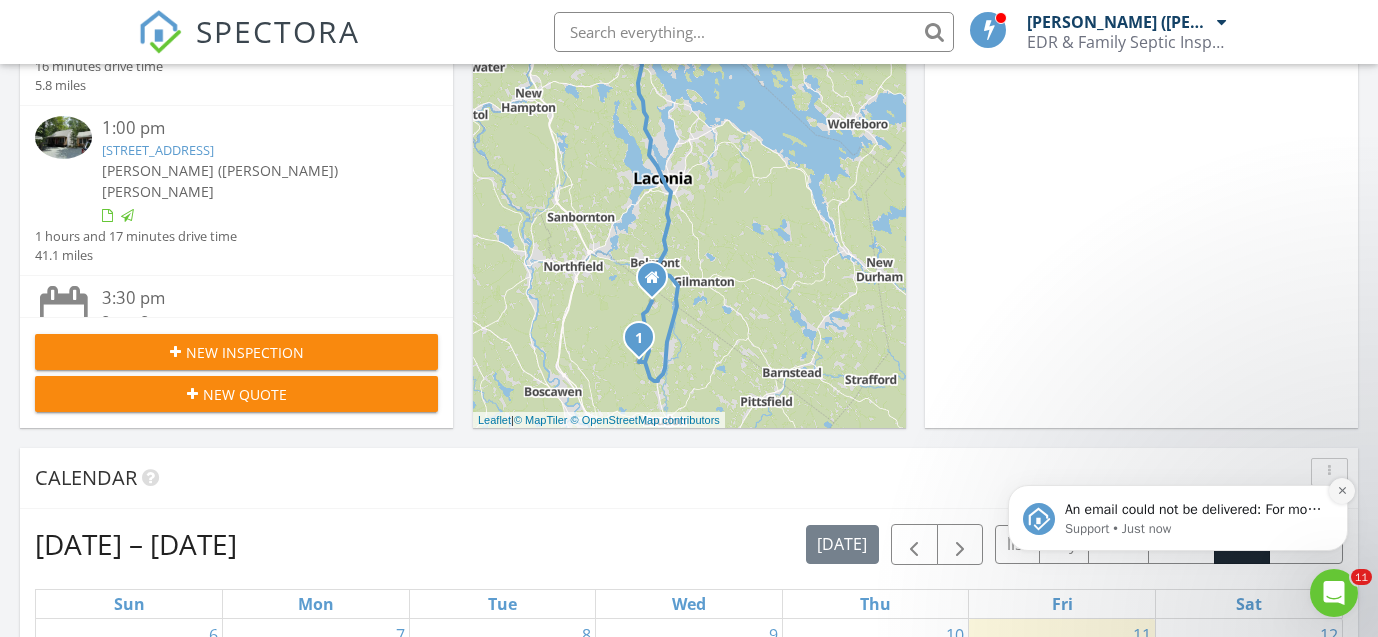 click 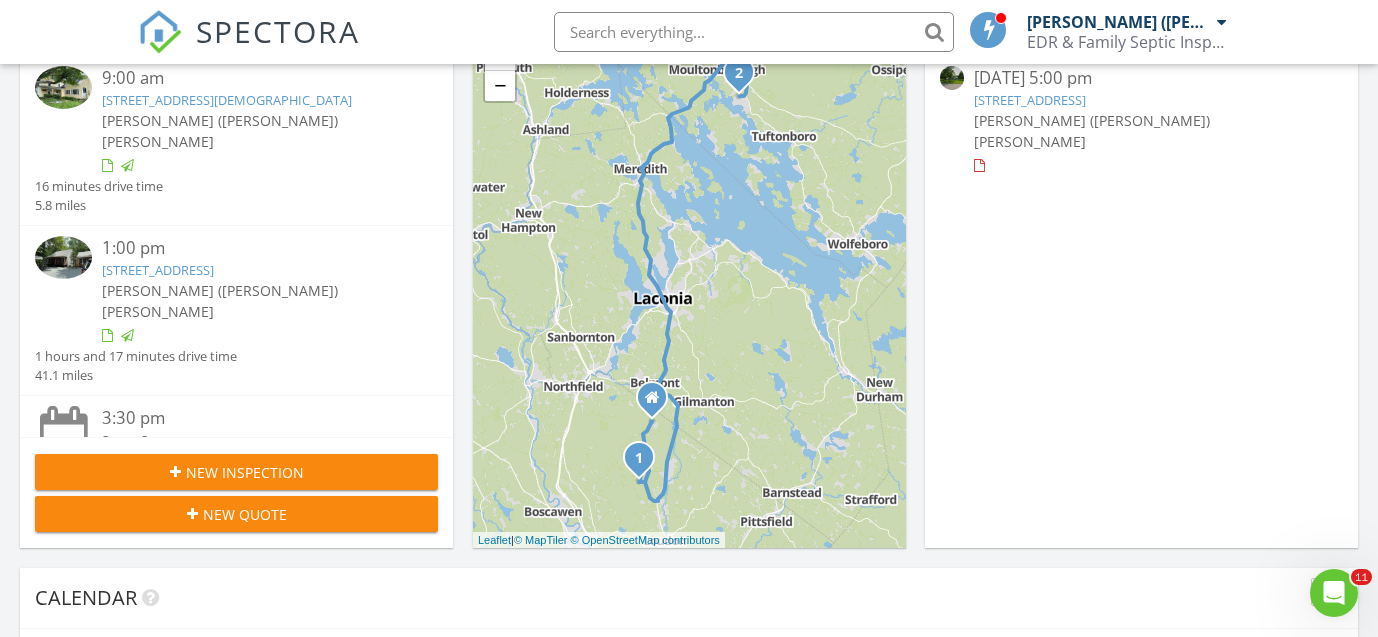 scroll, scrollTop: 313, scrollLeft: 0, axis: vertical 